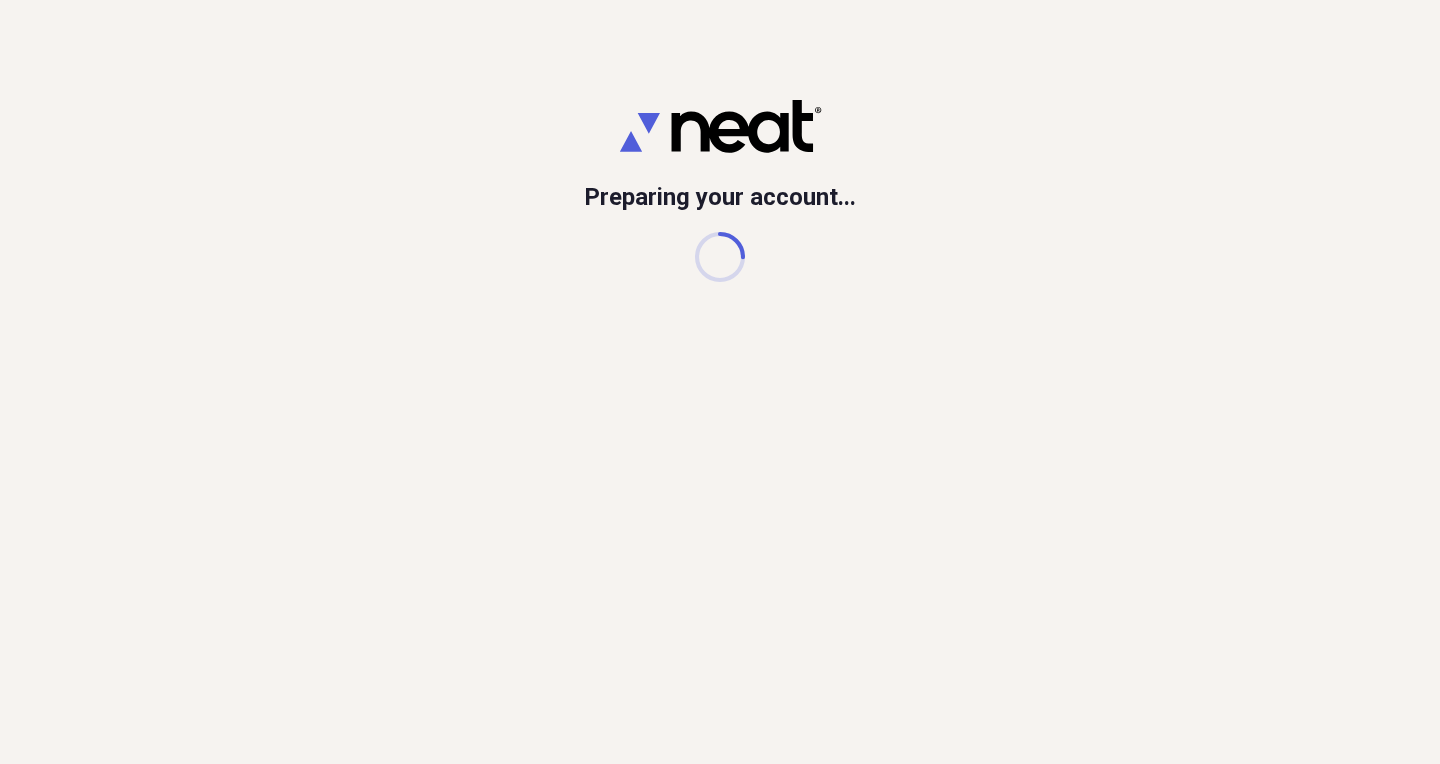 scroll, scrollTop: 0, scrollLeft: 0, axis: both 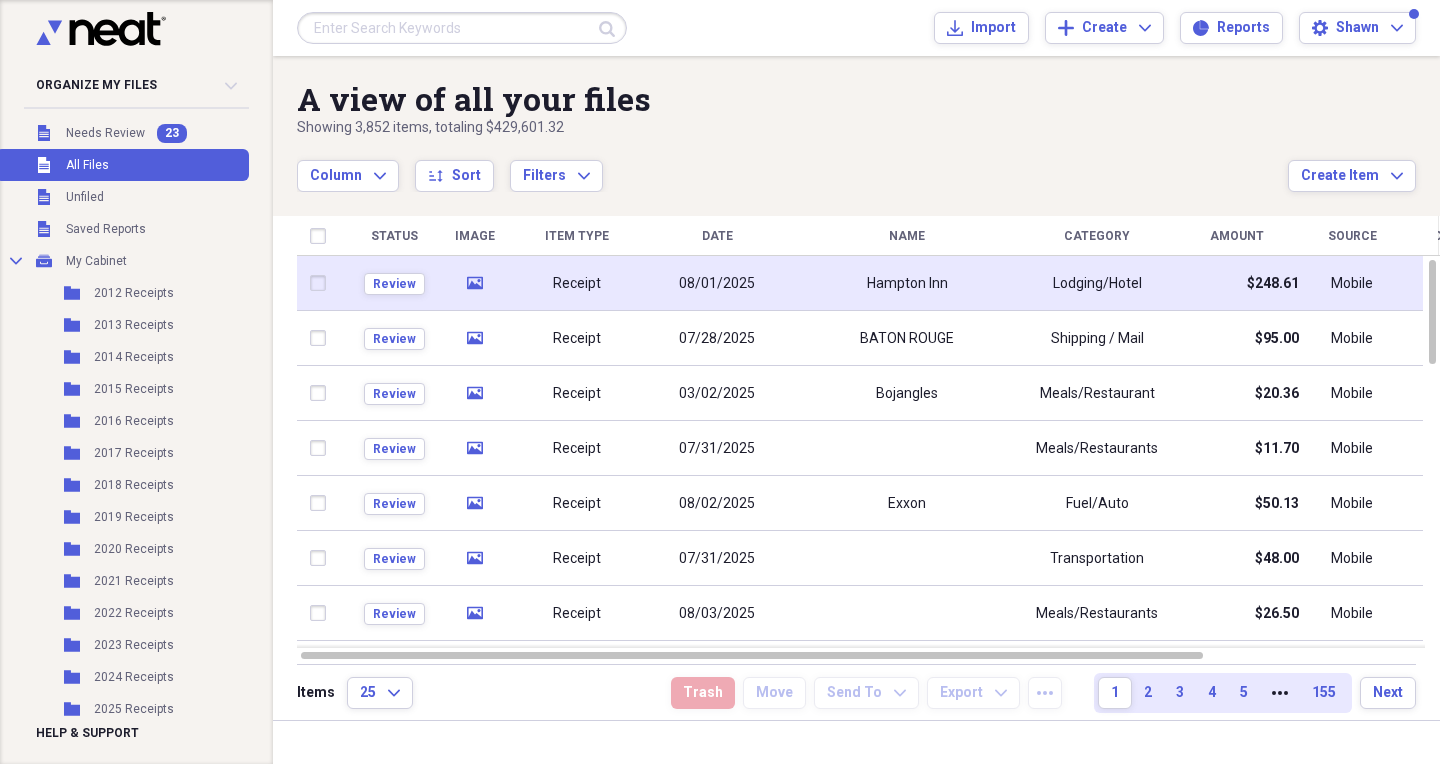 click on "Receipt" at bounding box center (577, 284) 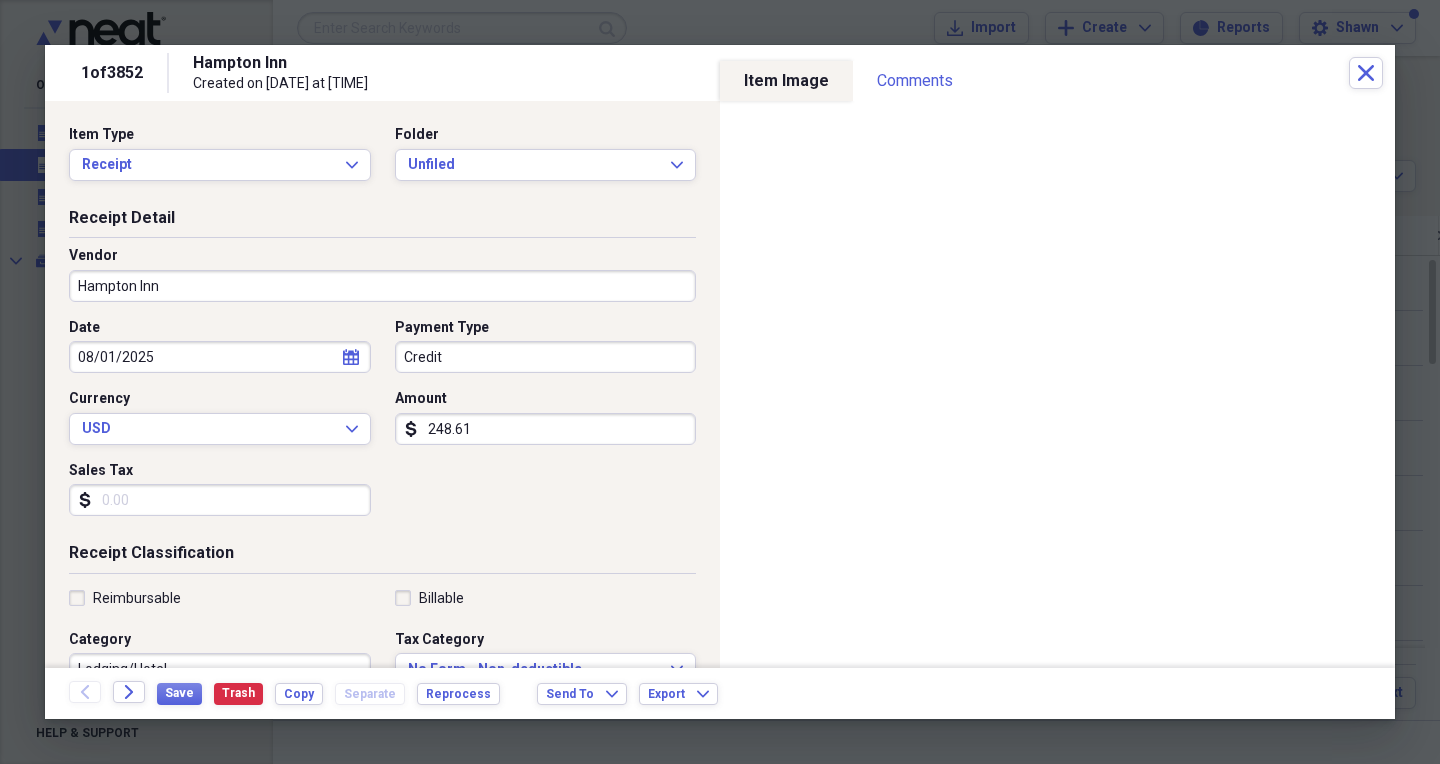 click on "Credit" at bounding box center (546, 357) 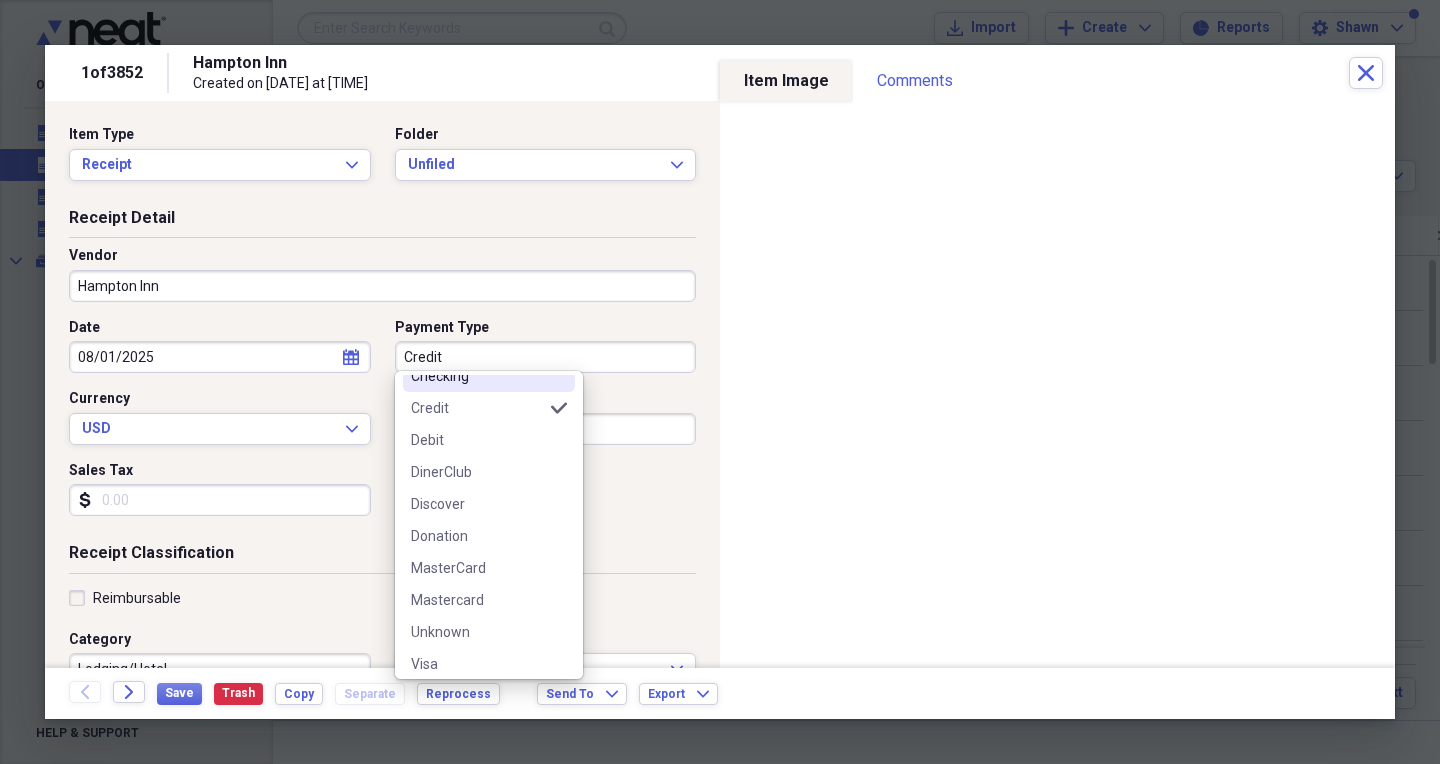 scroll, scrollTop: 152, scrollLeft: 0, axis: vertical 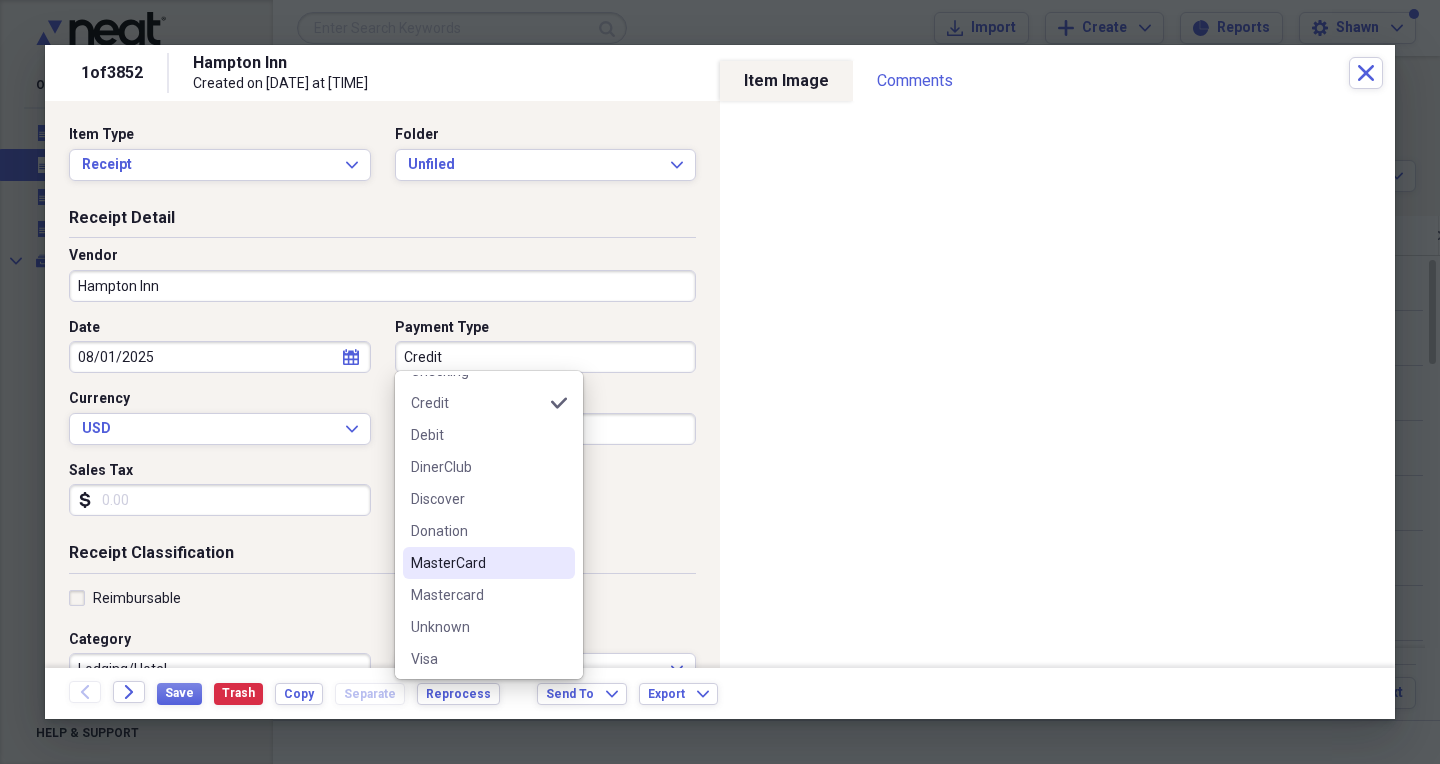 click on "MasterCard" at bounding box center [477, 563] 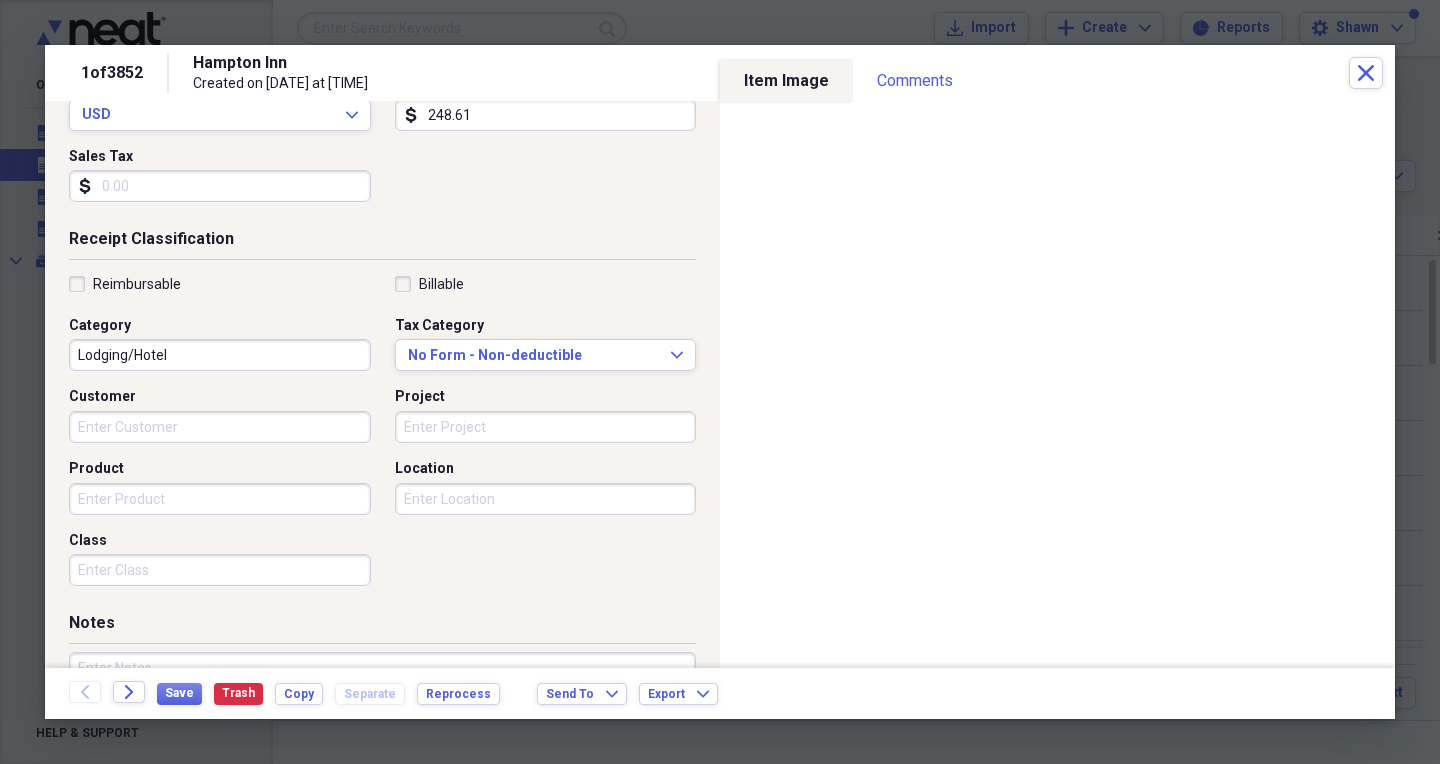 scroll, scrollTop: 315, scrollLeft: 0, axis: vertical 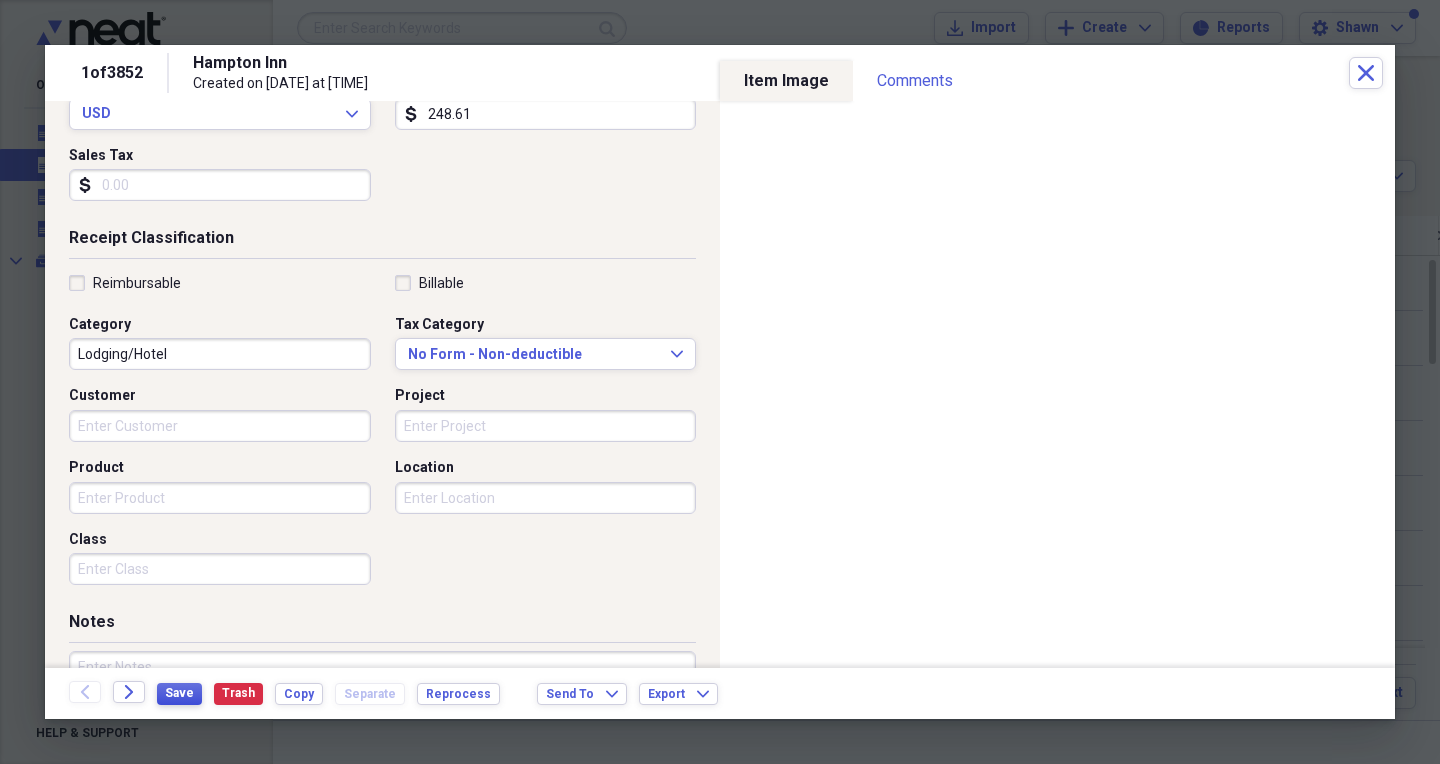 click on "Save" at bounding box center [179, 694] 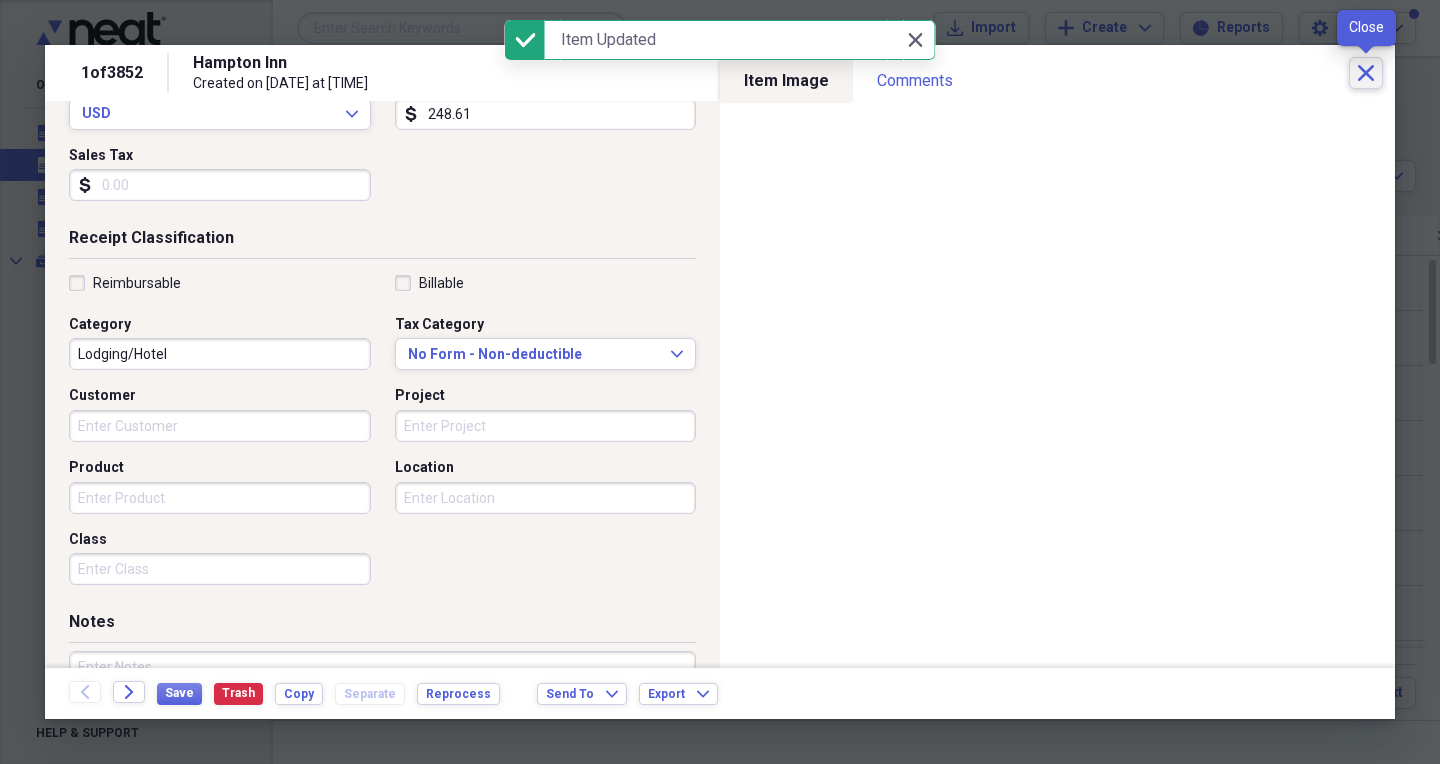 click 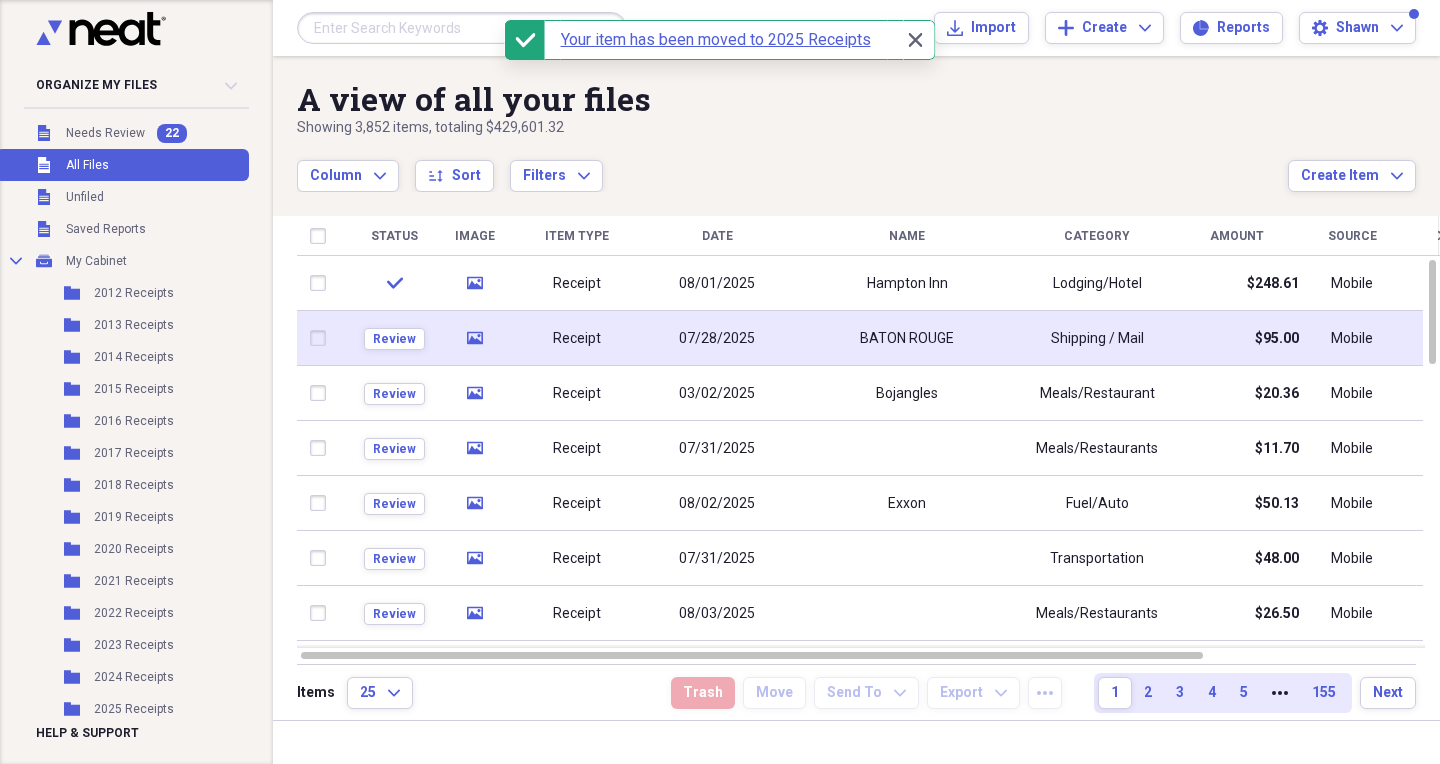 click on "Receipt" at bounding box center (577, 339) 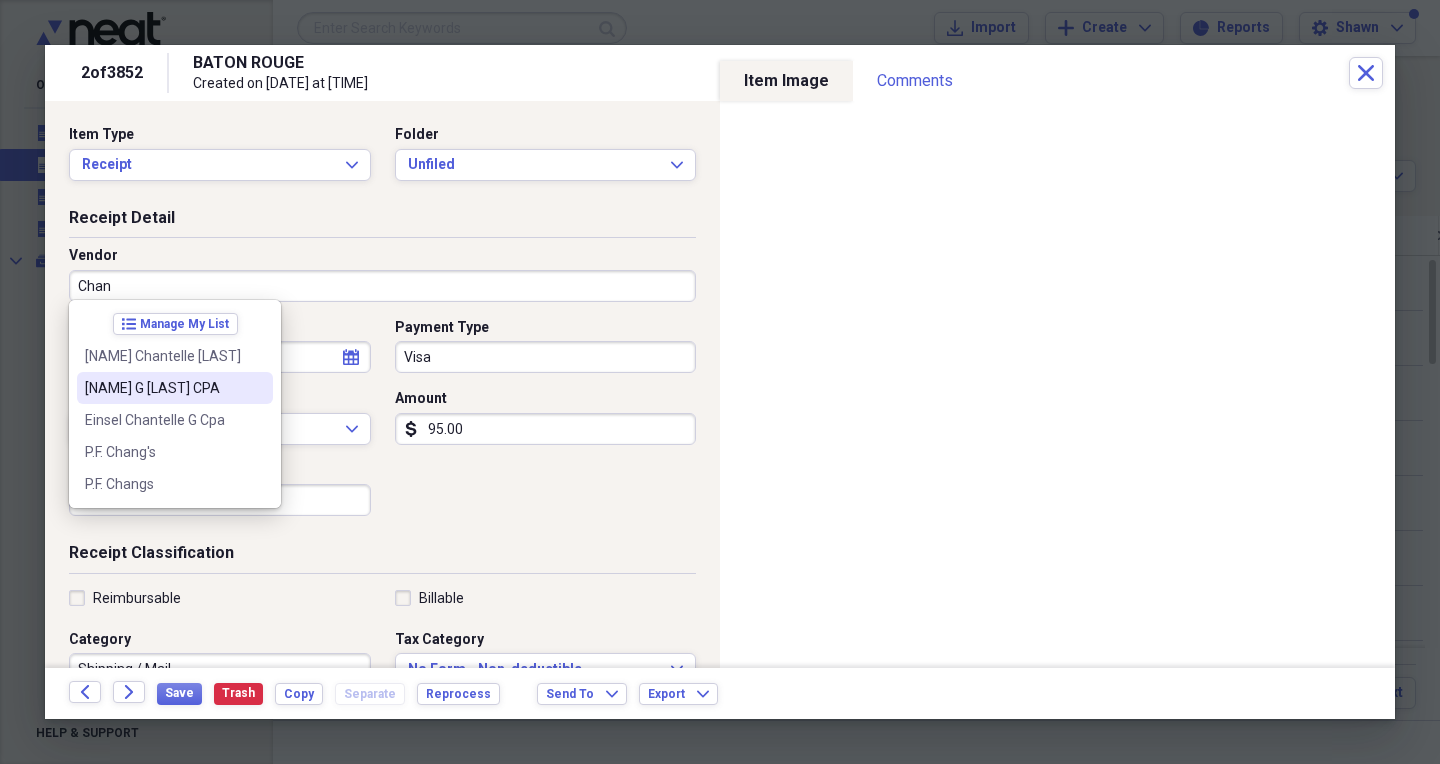 click on "[NAME] G [LAST] CPA" at bounding box center (163, 388) 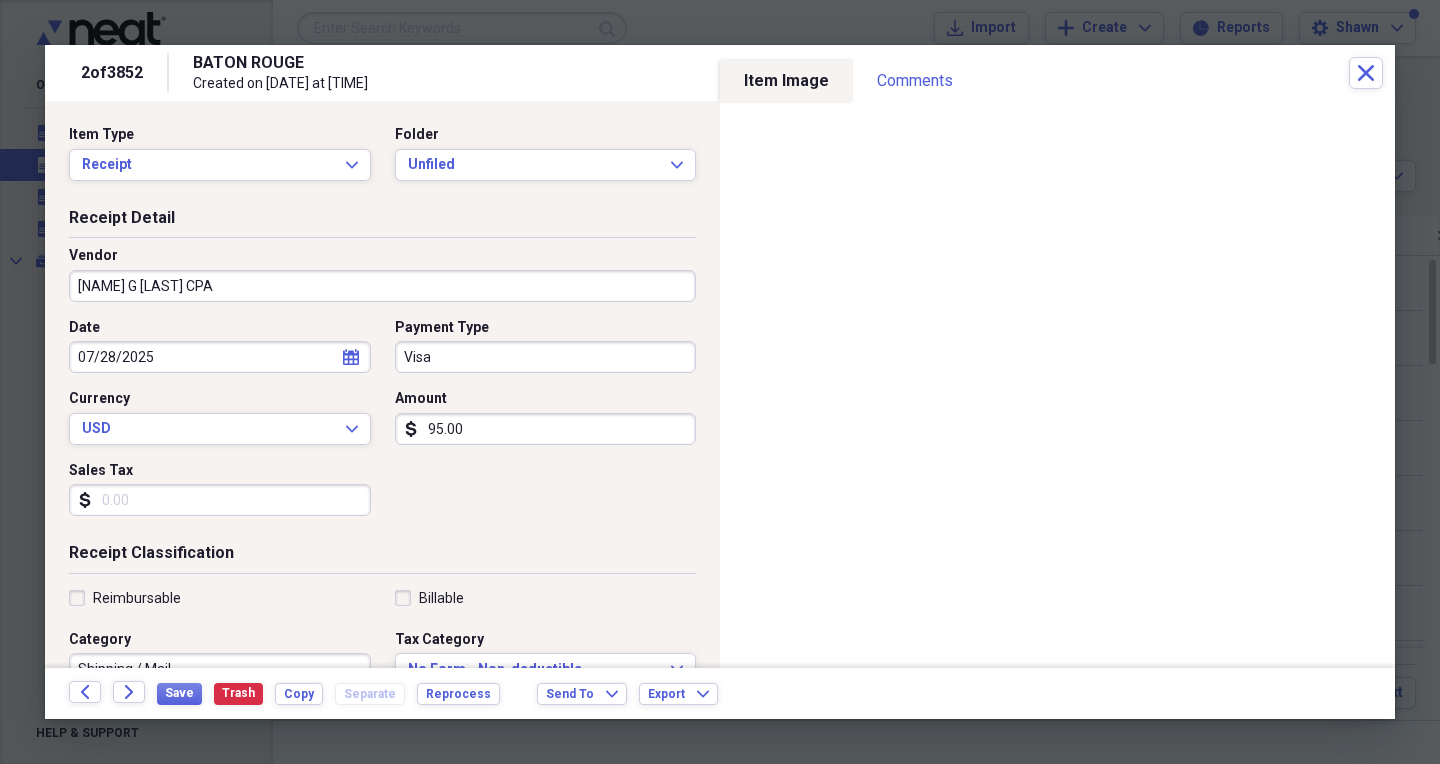 type on "Accounting" 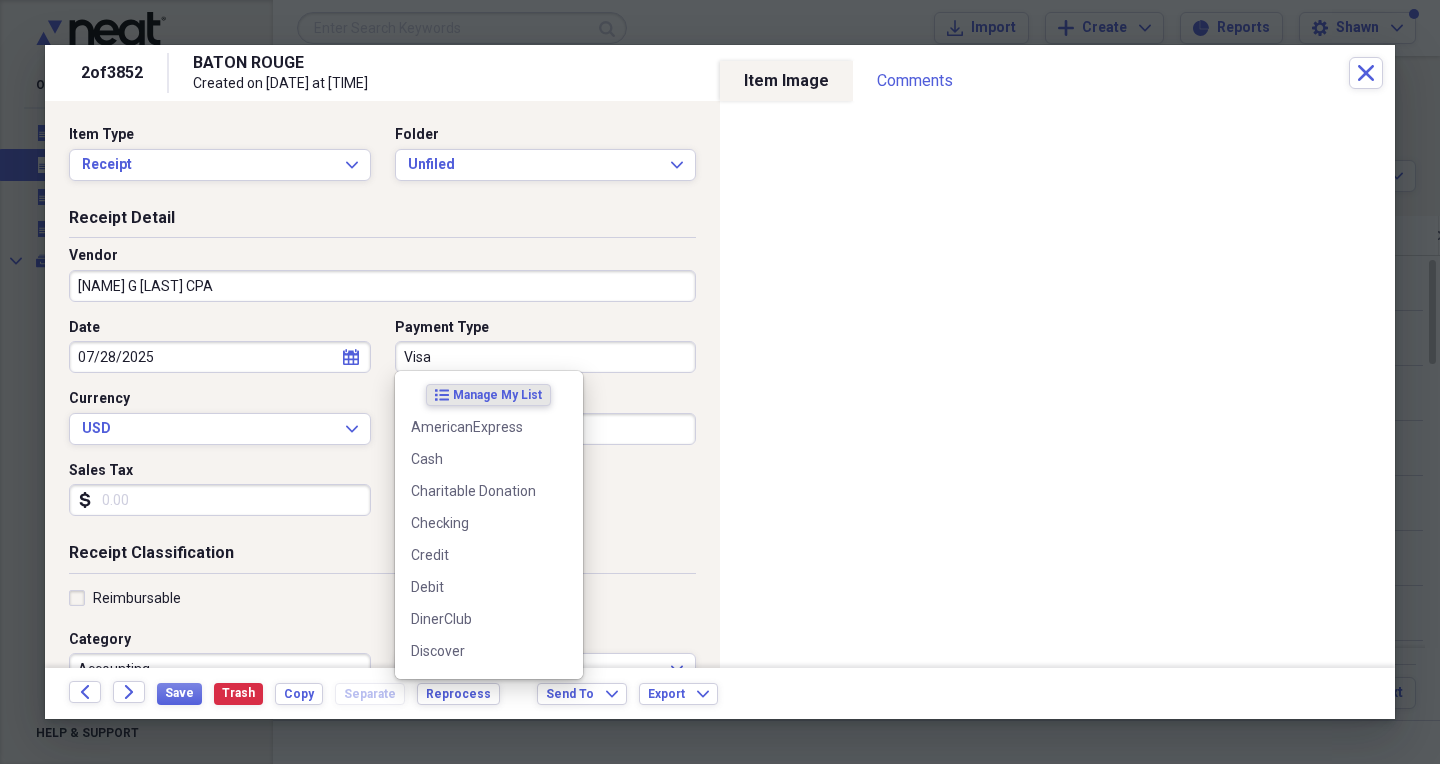 click on "Visa" at bounding box center [546, 357] 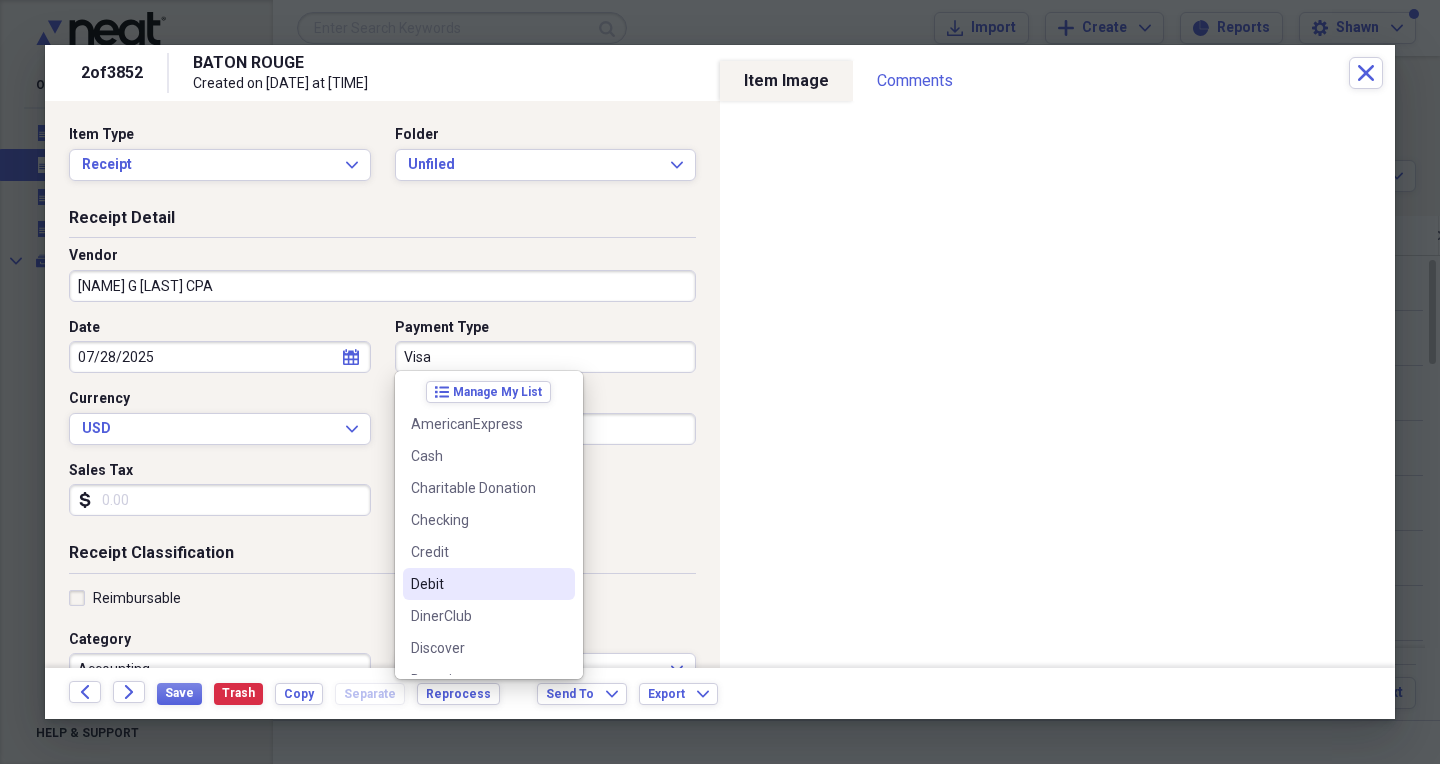 scroll, scrollTop: 5, scrollLeft: 0, axis: vertical 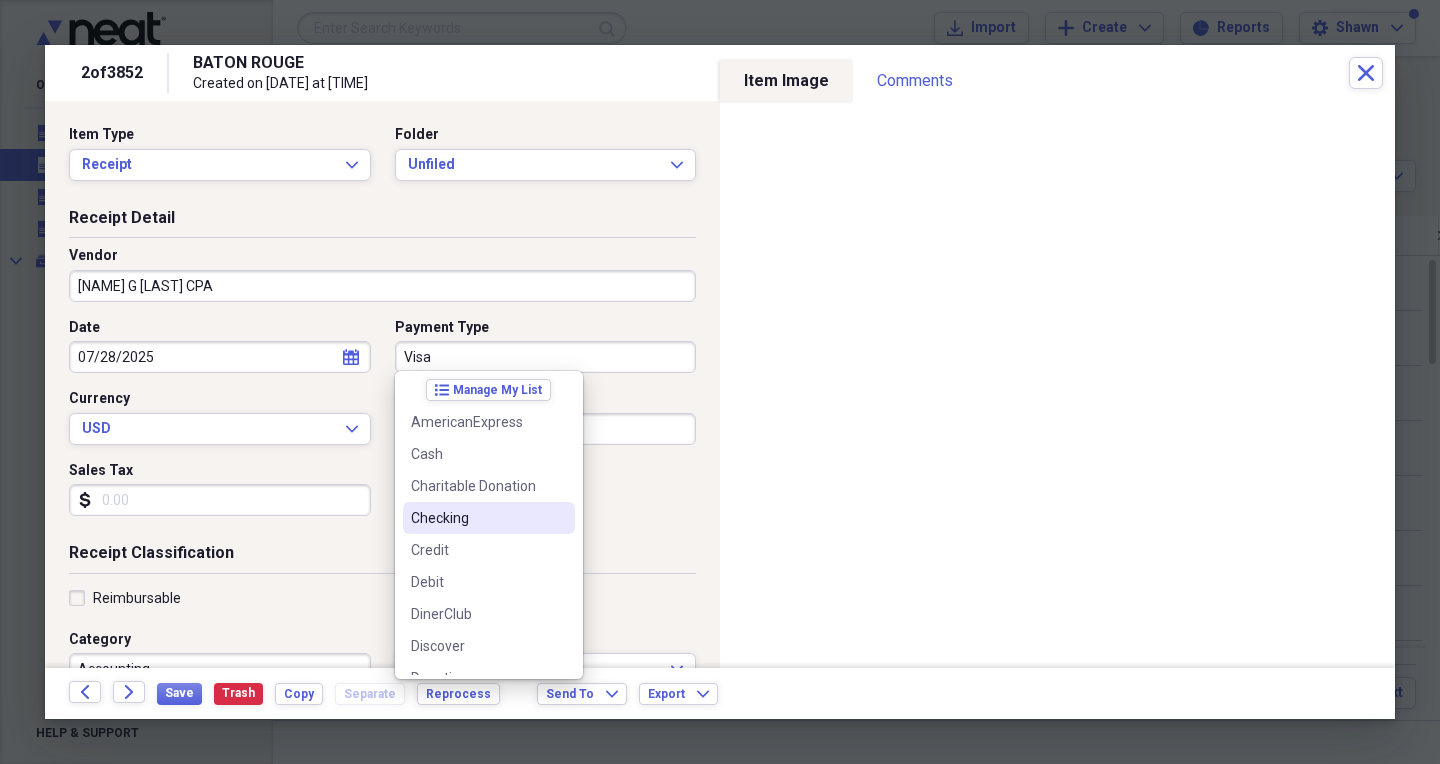 click on "Checking" at bounding box center [477, 518] 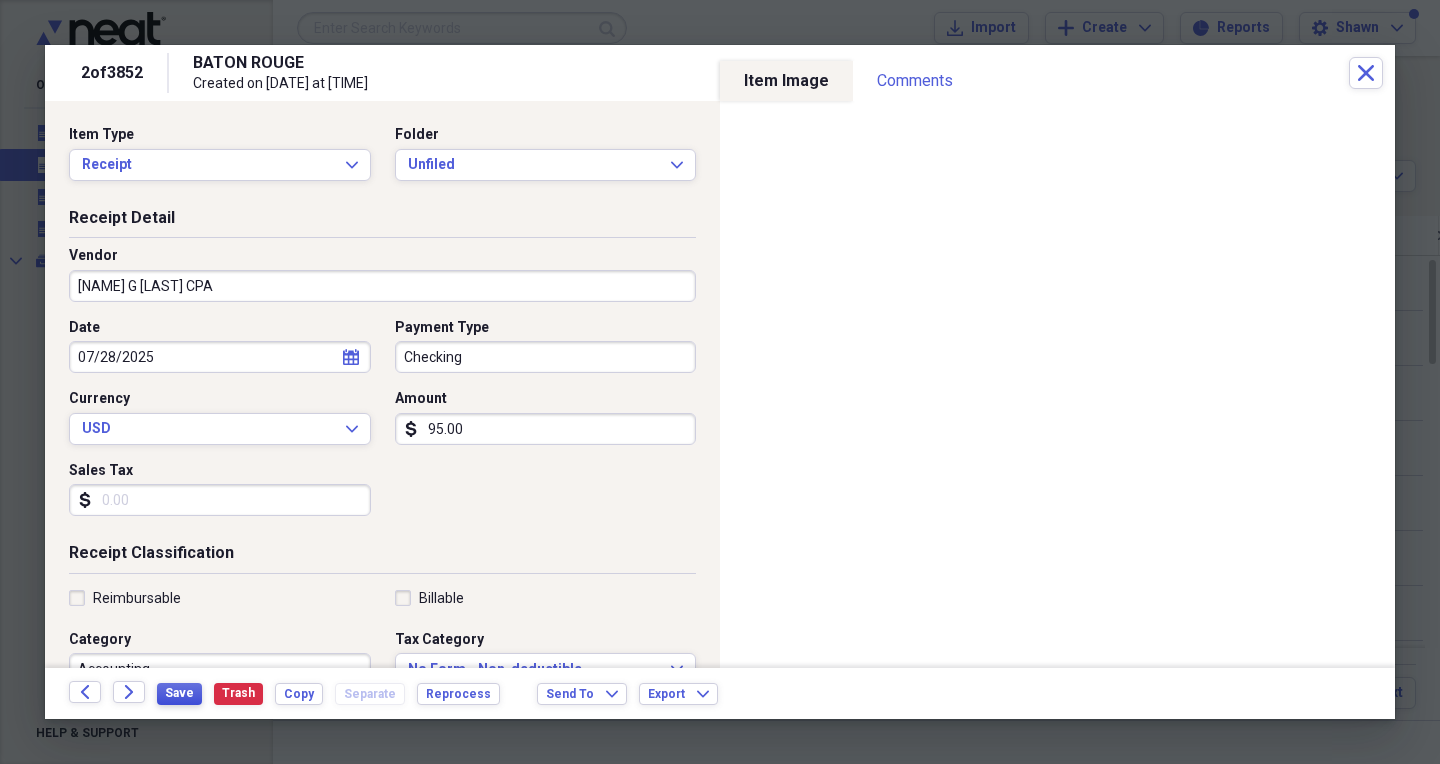 click on "Save" at bounding box center [179, 693] 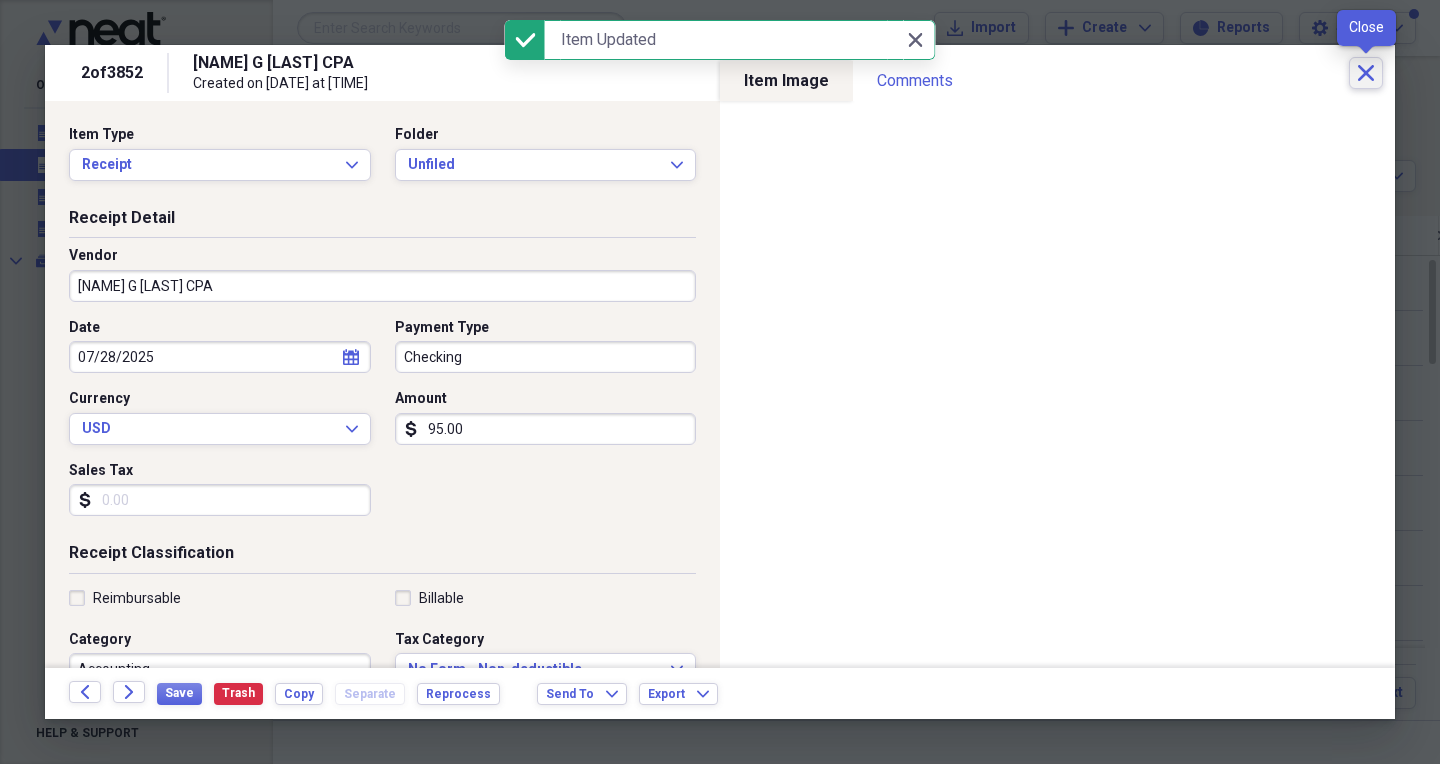 click on "Close" 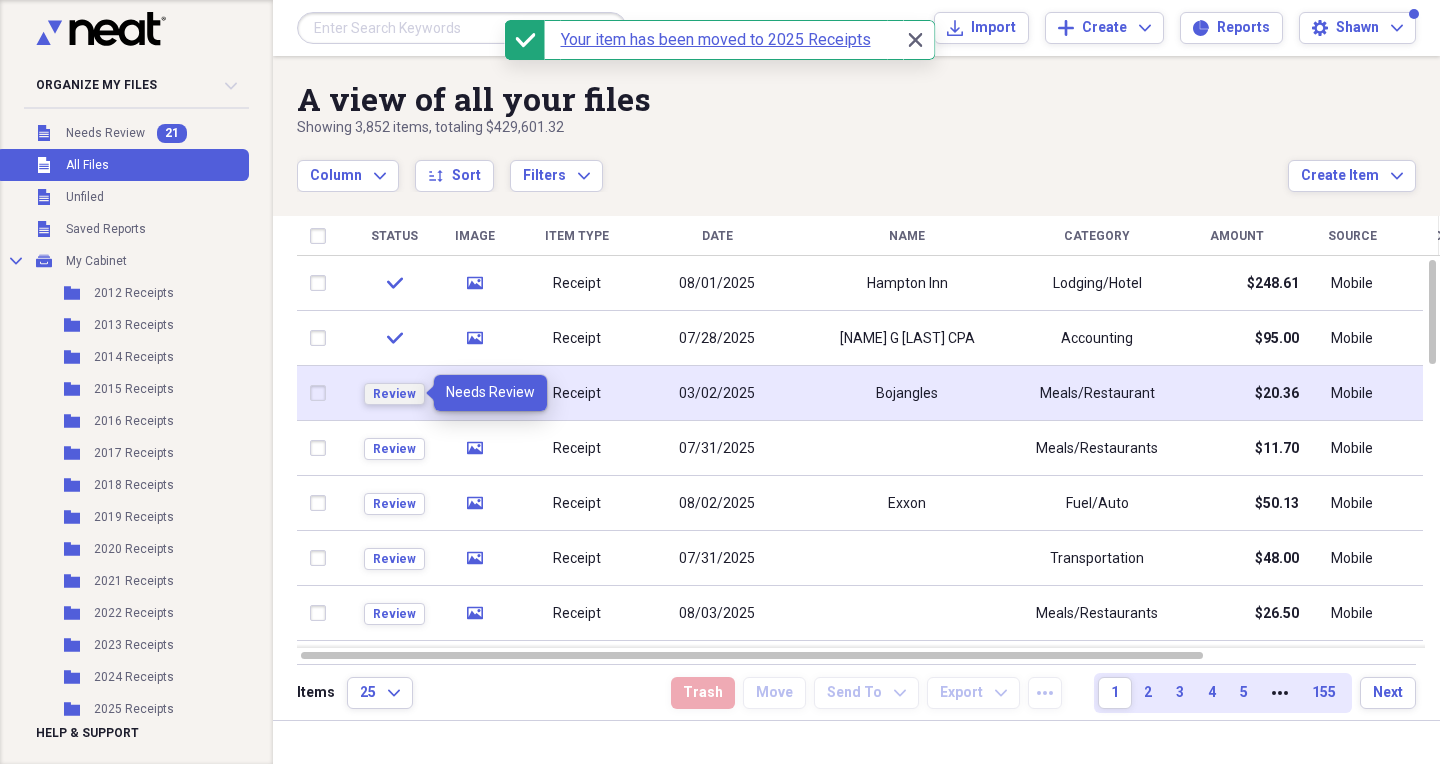 click on "Review" at bounding box center [394, 394] 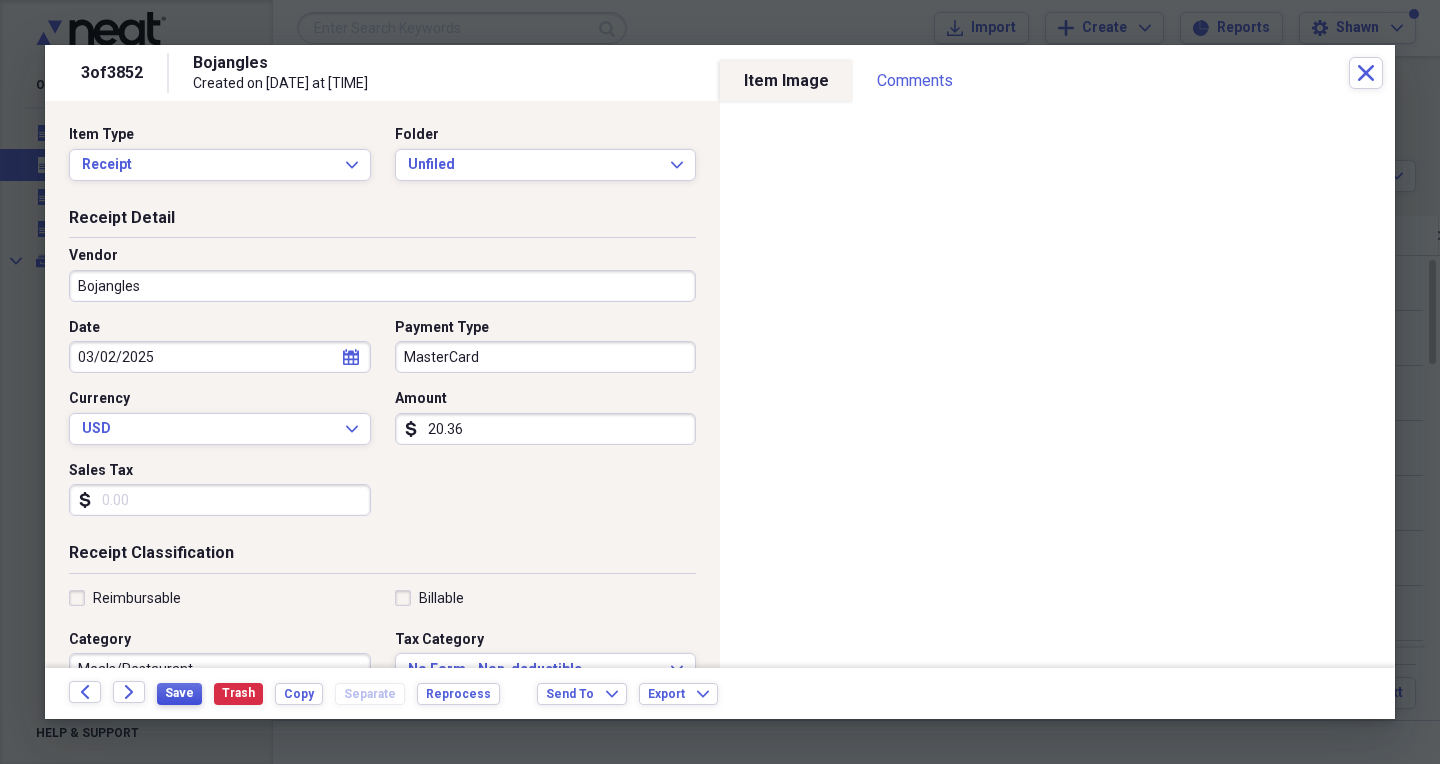 click on "Save" at bounding box center (179, 693) 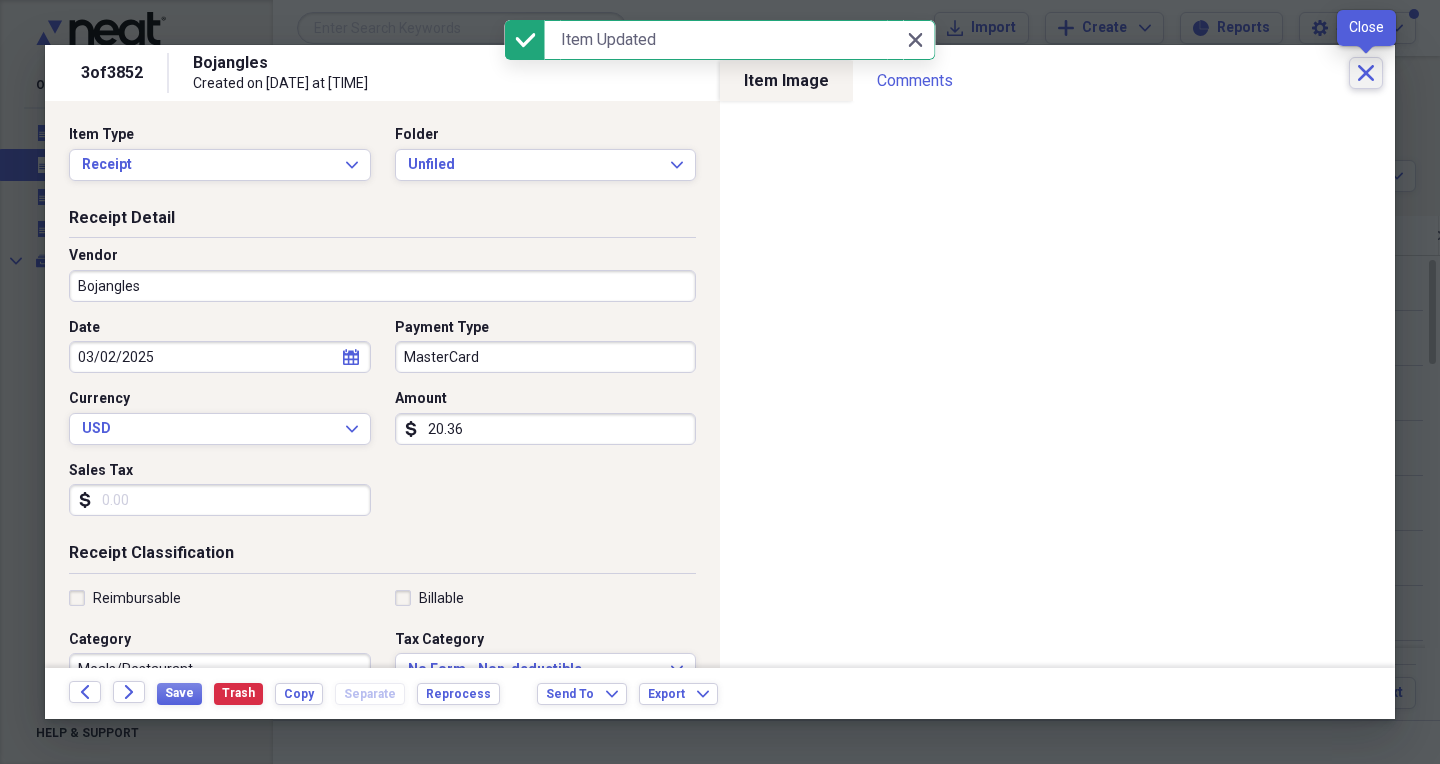 click 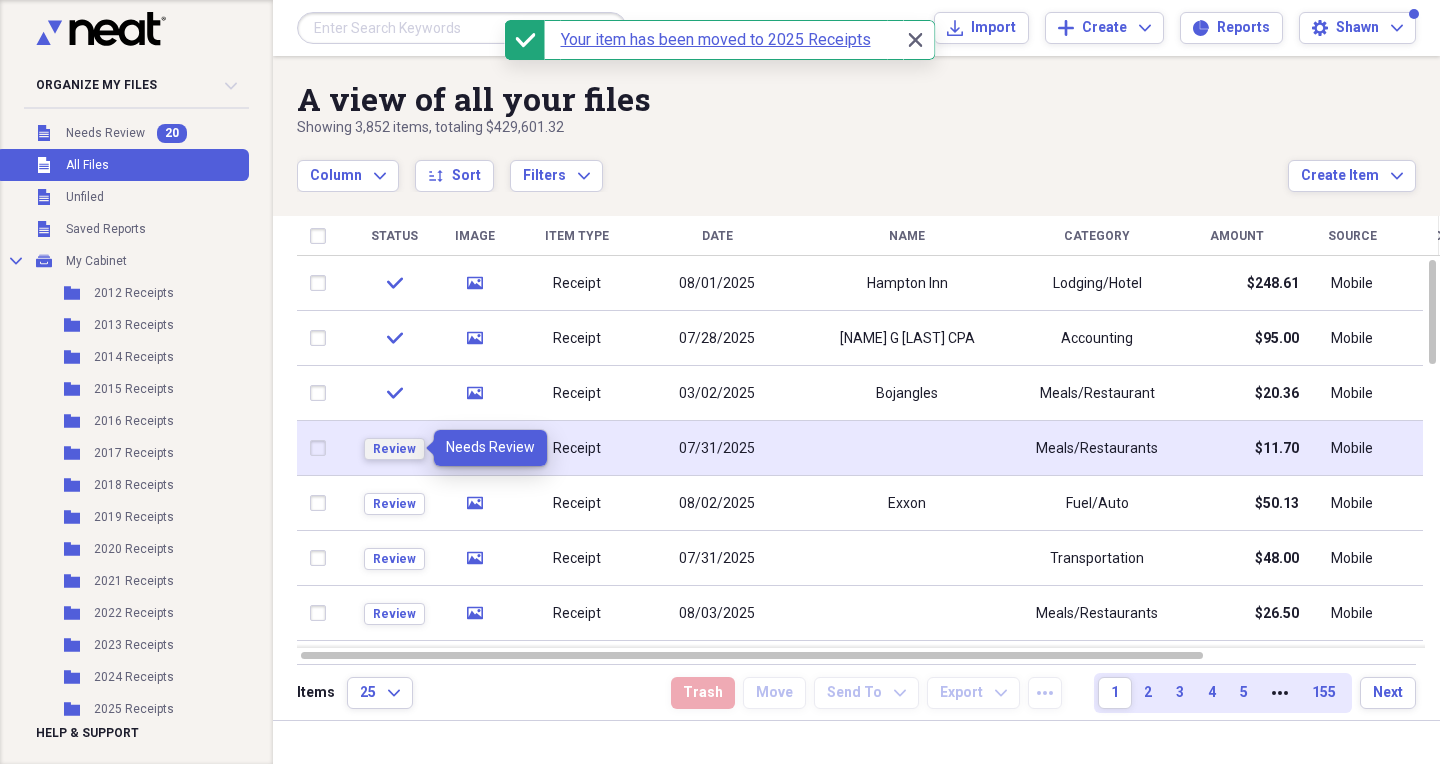click on "Review" at bounding box center (394, 449) 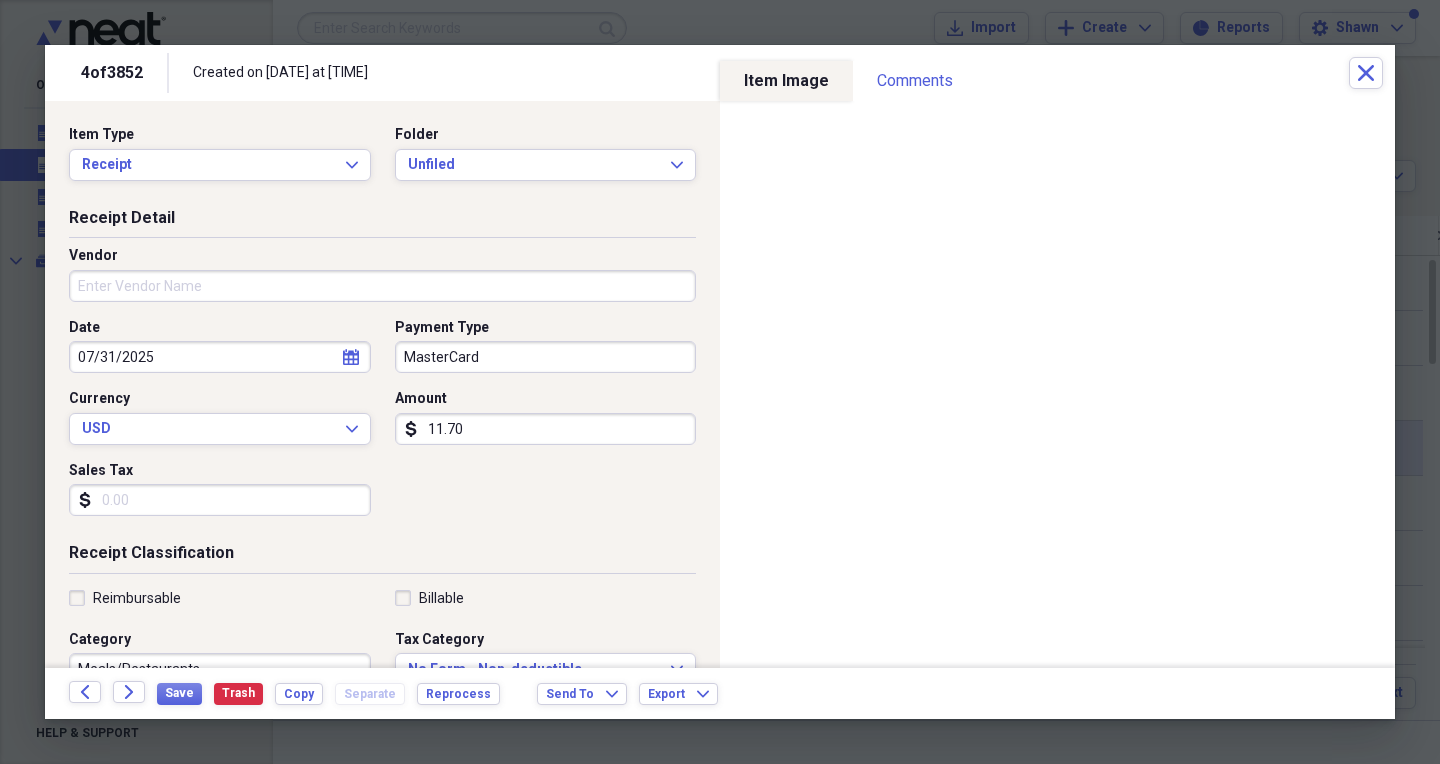 click on "Vendor" at bounding box center (382, 286) 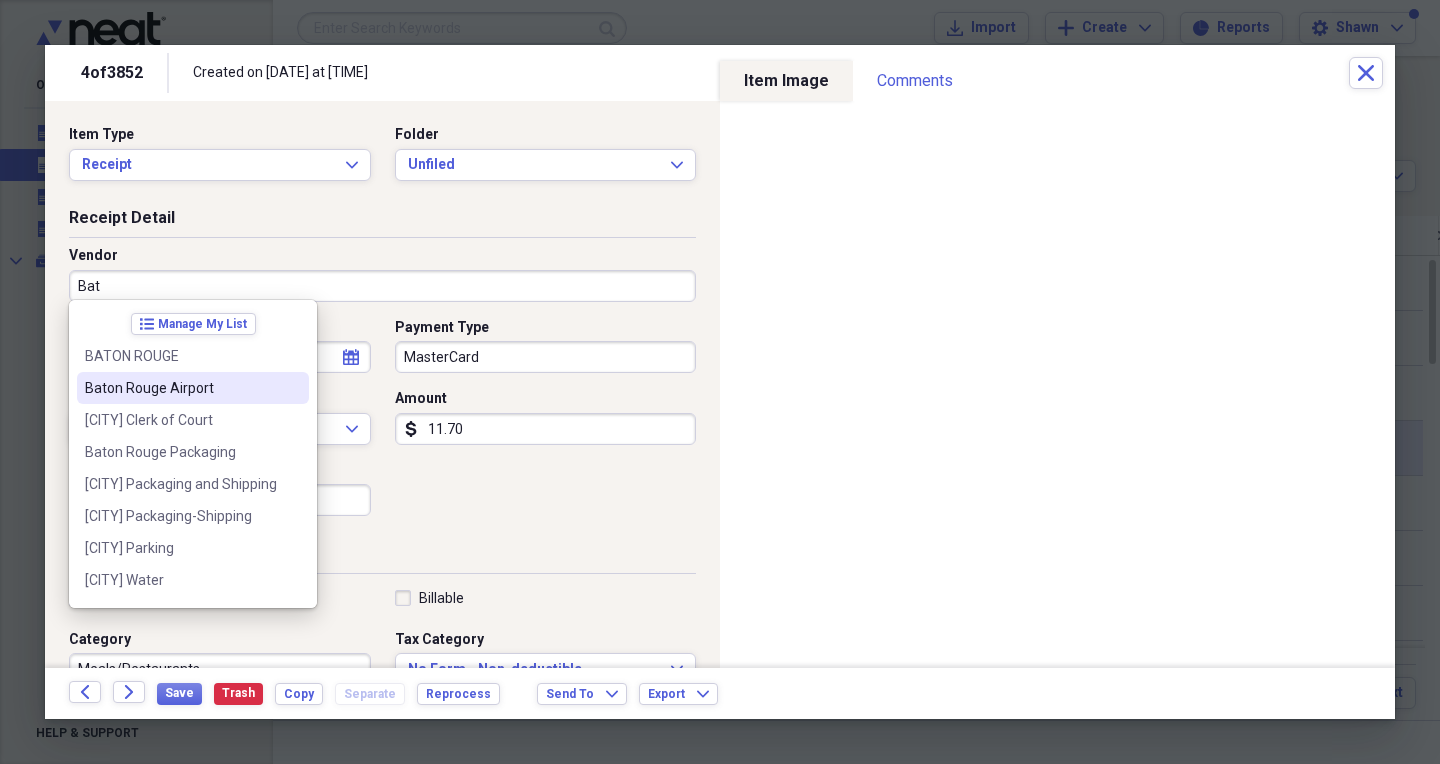click on "Baton Rouge Airport" at bounding box center [181, 388] 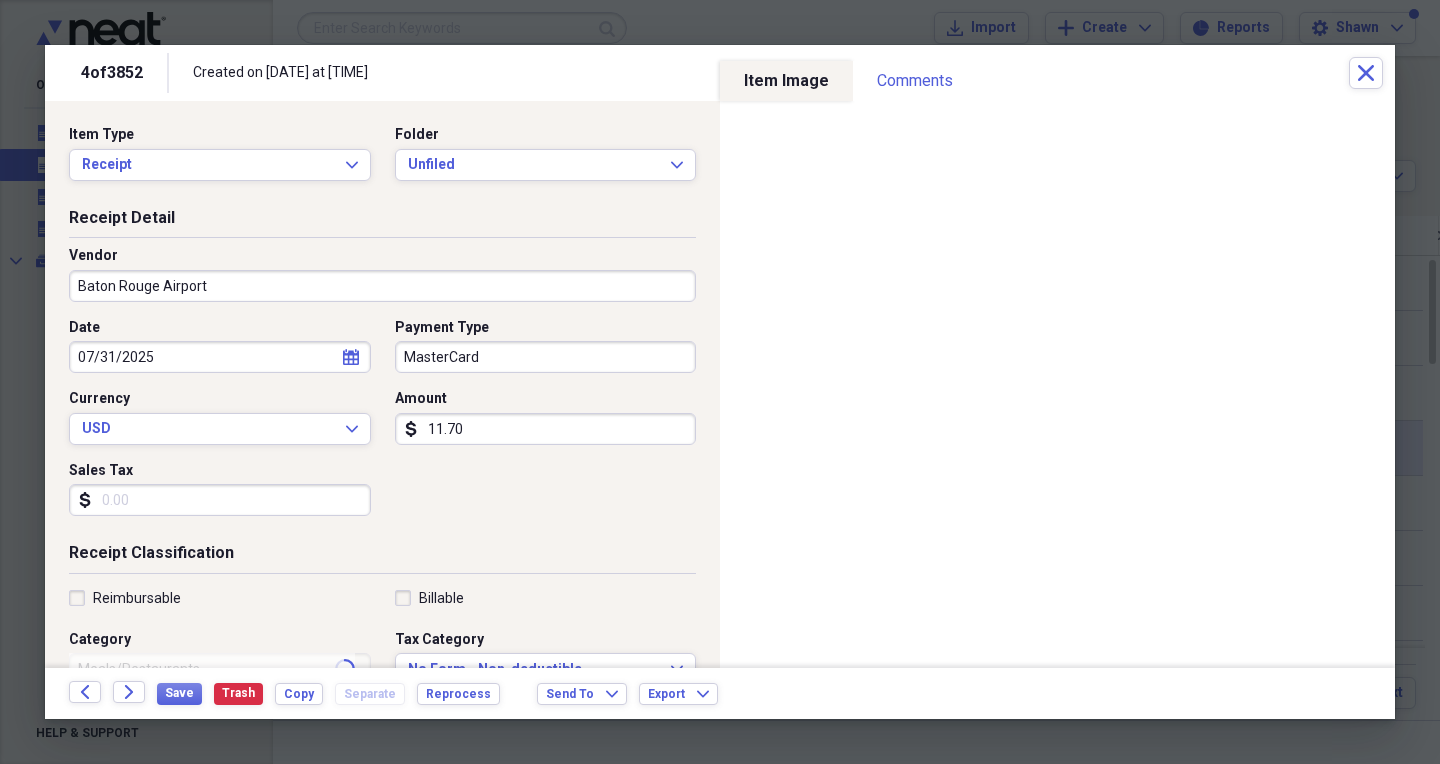 type on "Parking / Tolls" 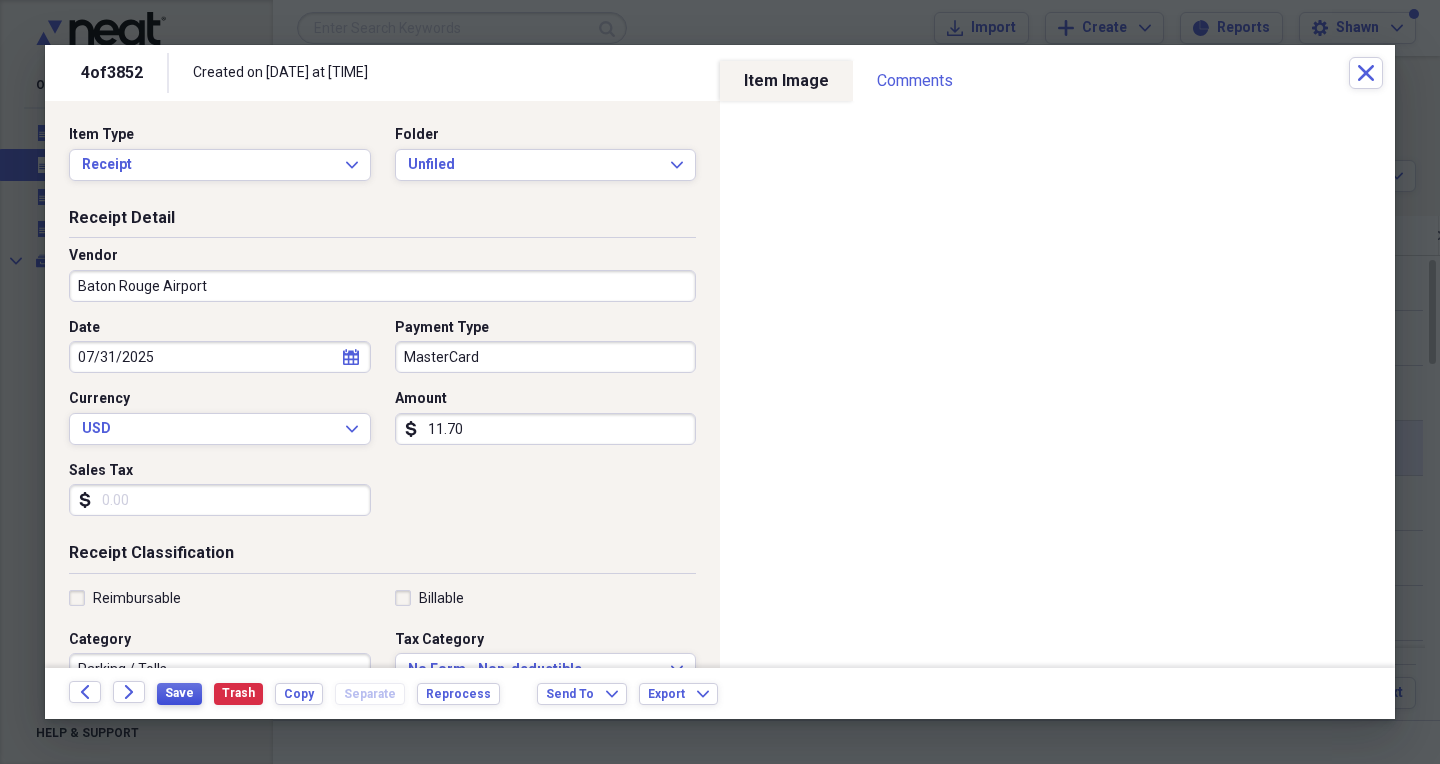 click on "Save" at bounding box center [179, 693] 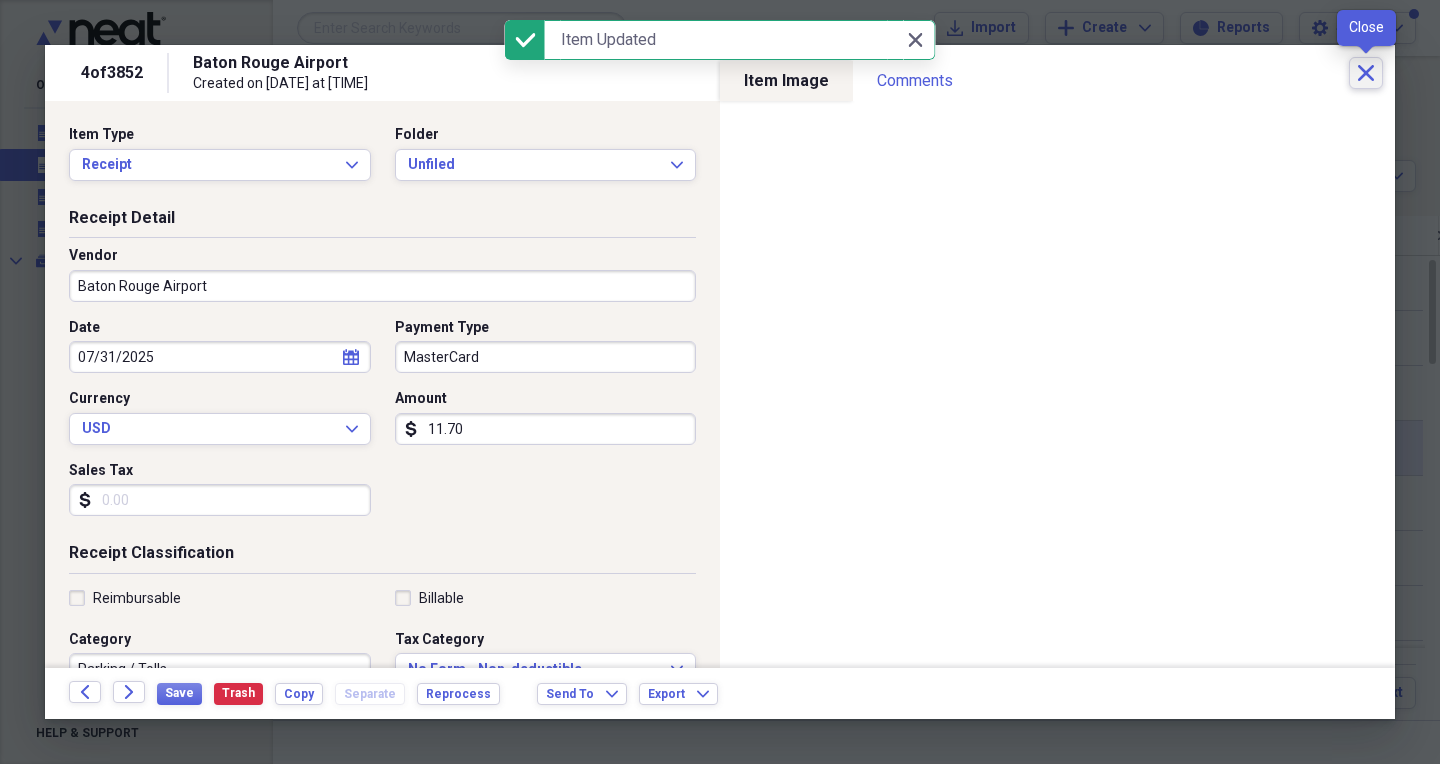 click on "Close" at bounding box center (1366, 73) 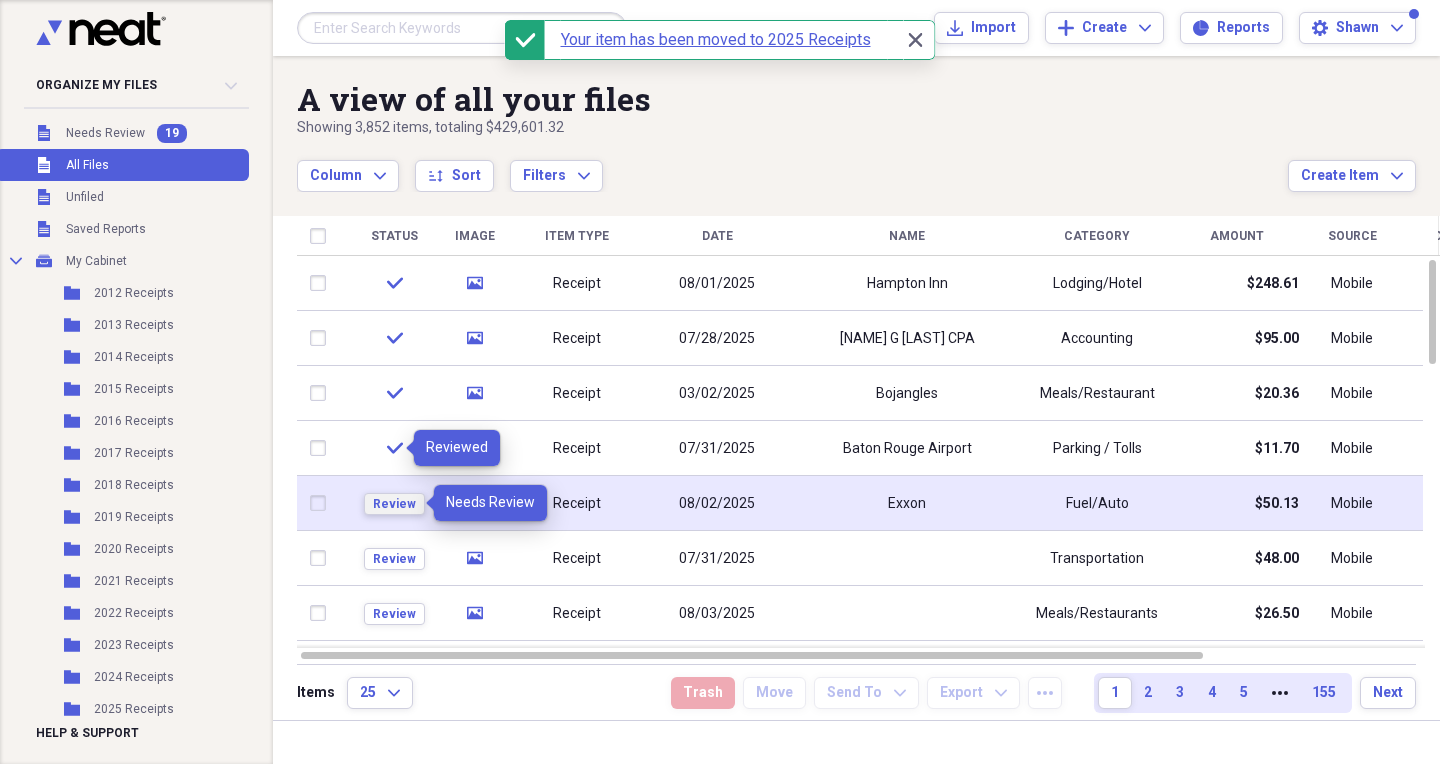 click on "Review" at bounding box center (394, 504) 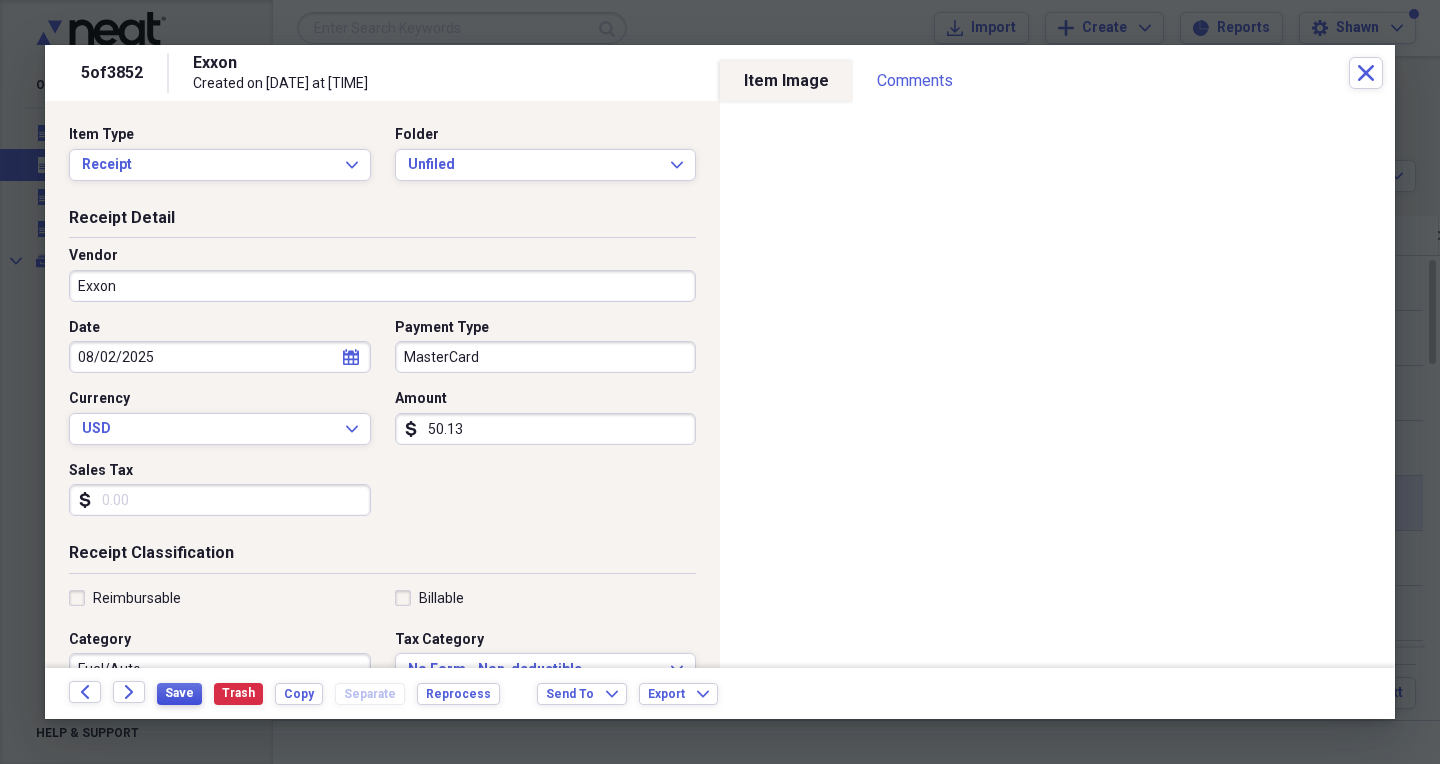click on "Save" at bounding box center (179, 693) 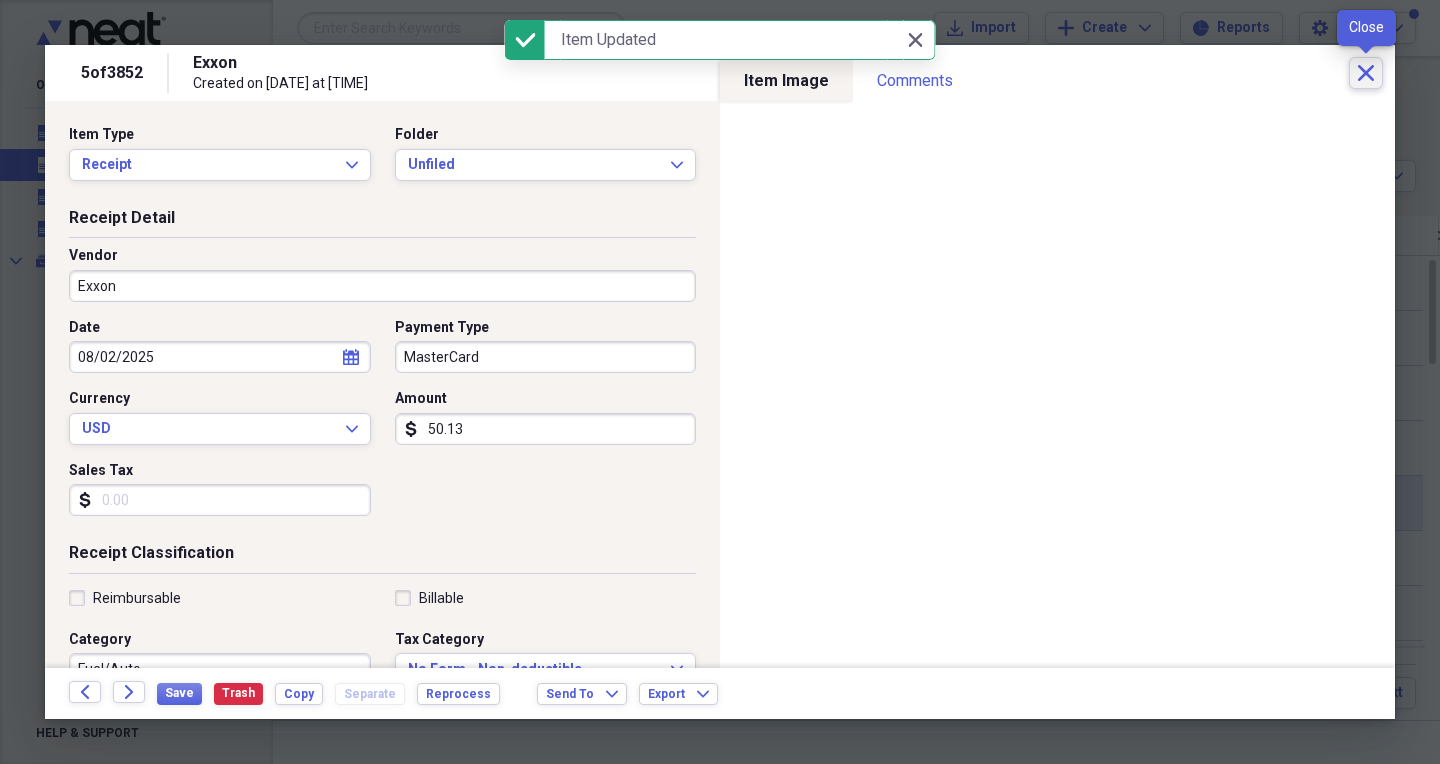 click on "Close" 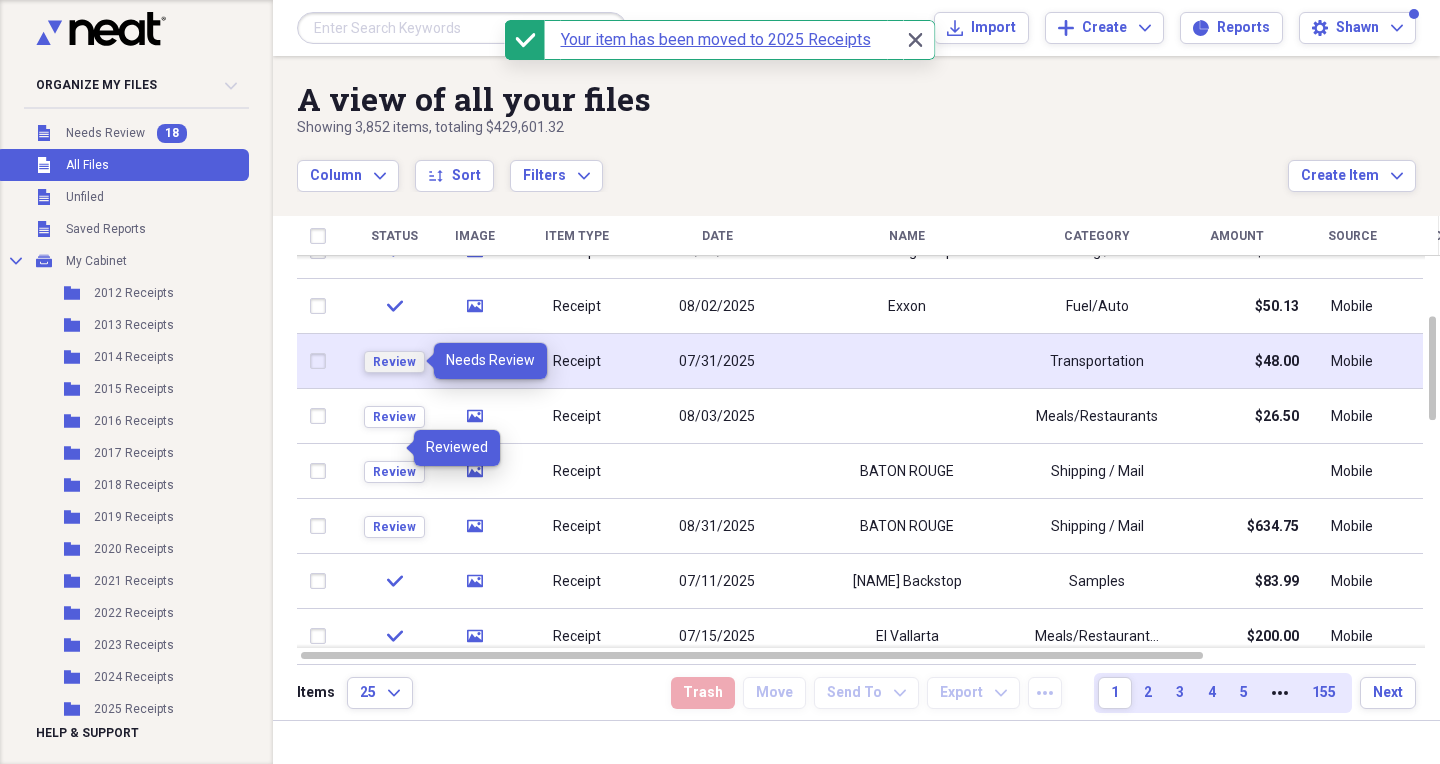 click on "Review" at bounding box center (394, 362) 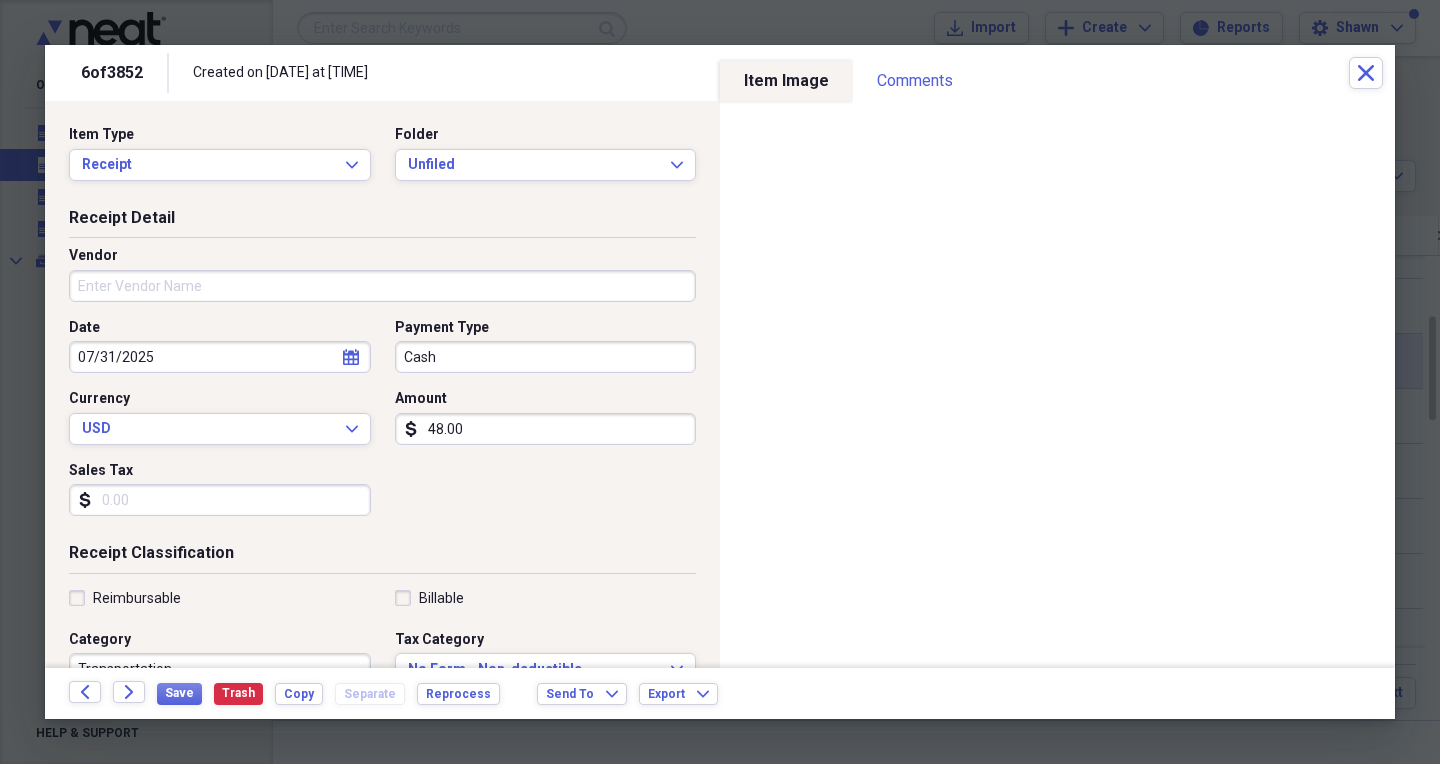 click on "Vendor" at bounding box center (382, 286) 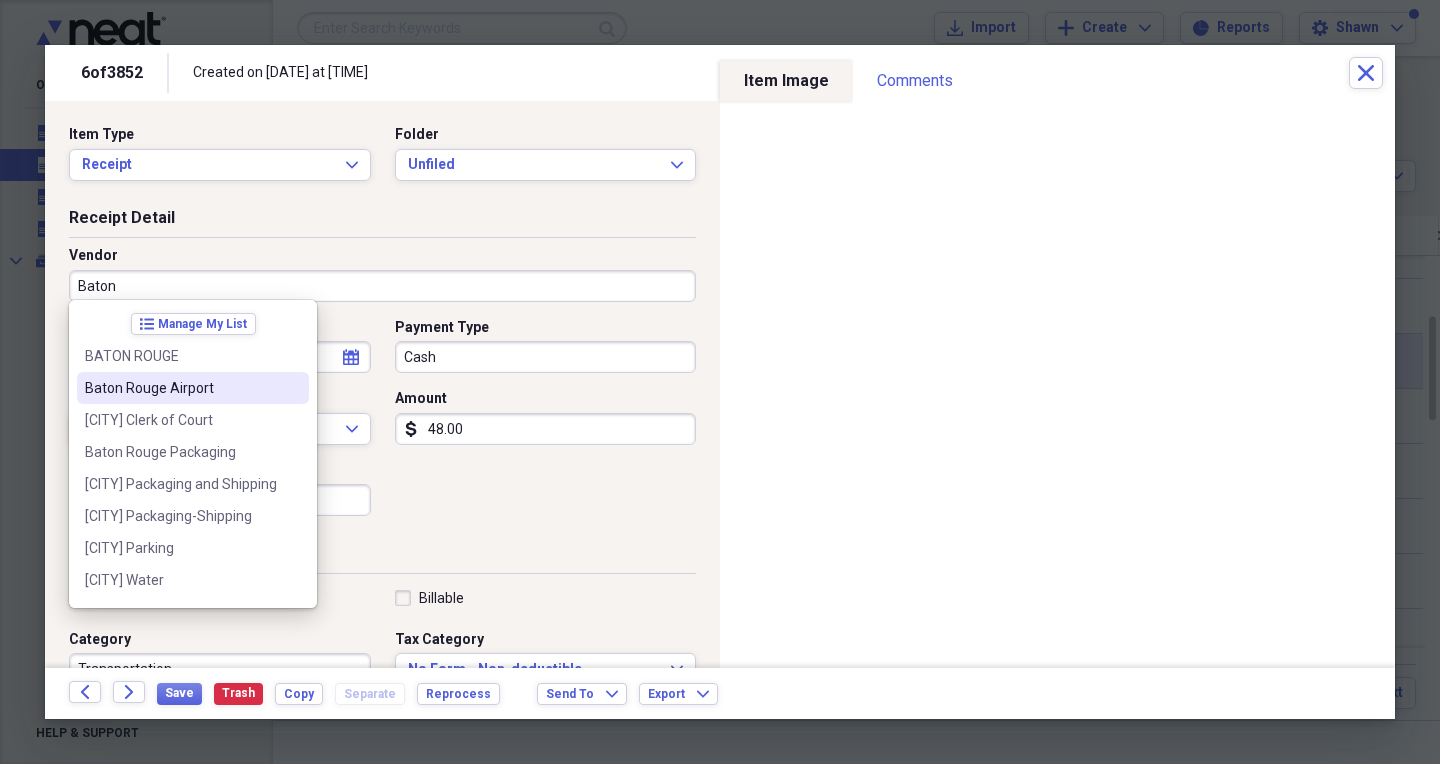 click on "Baton Rouge Airport" at bounding box center [181, 388] 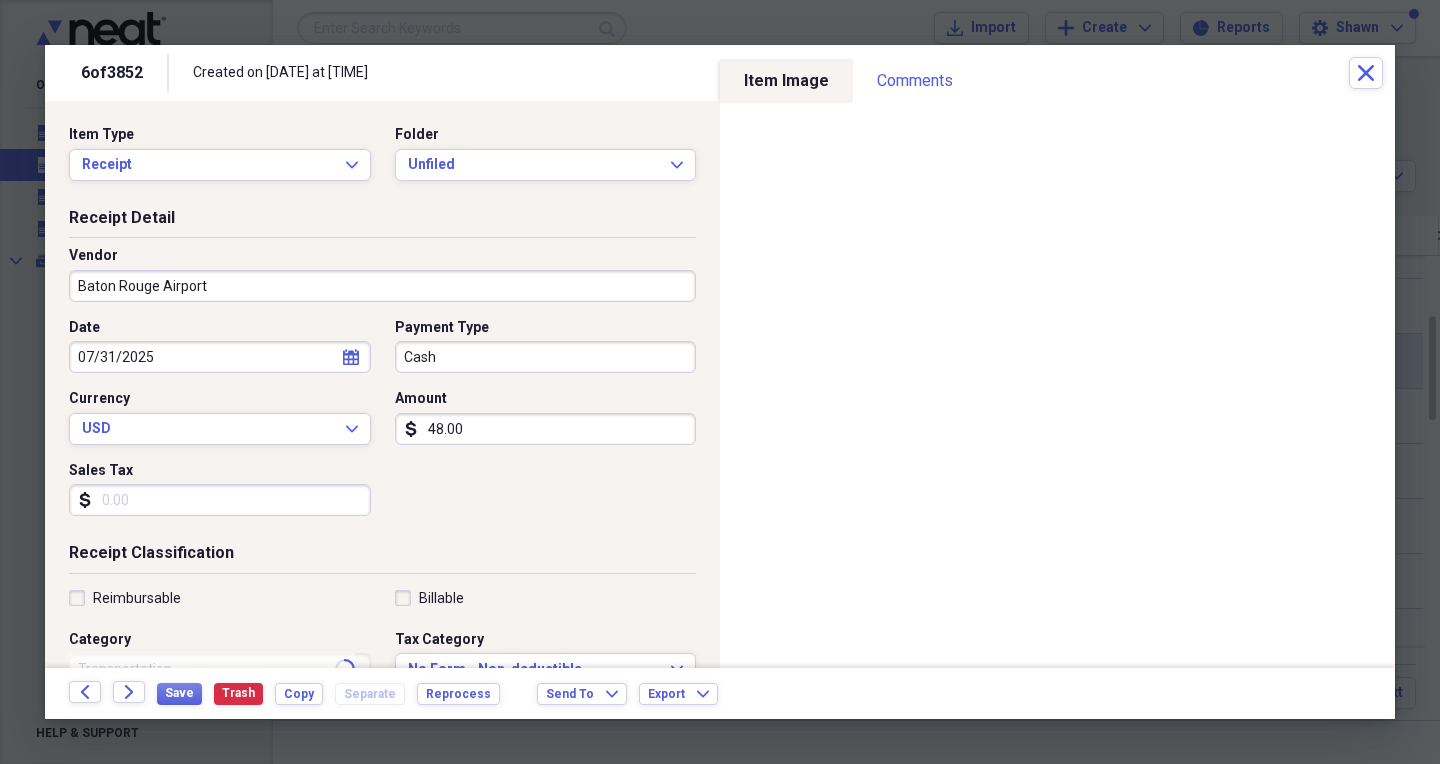 type on "Parking / Tolls" 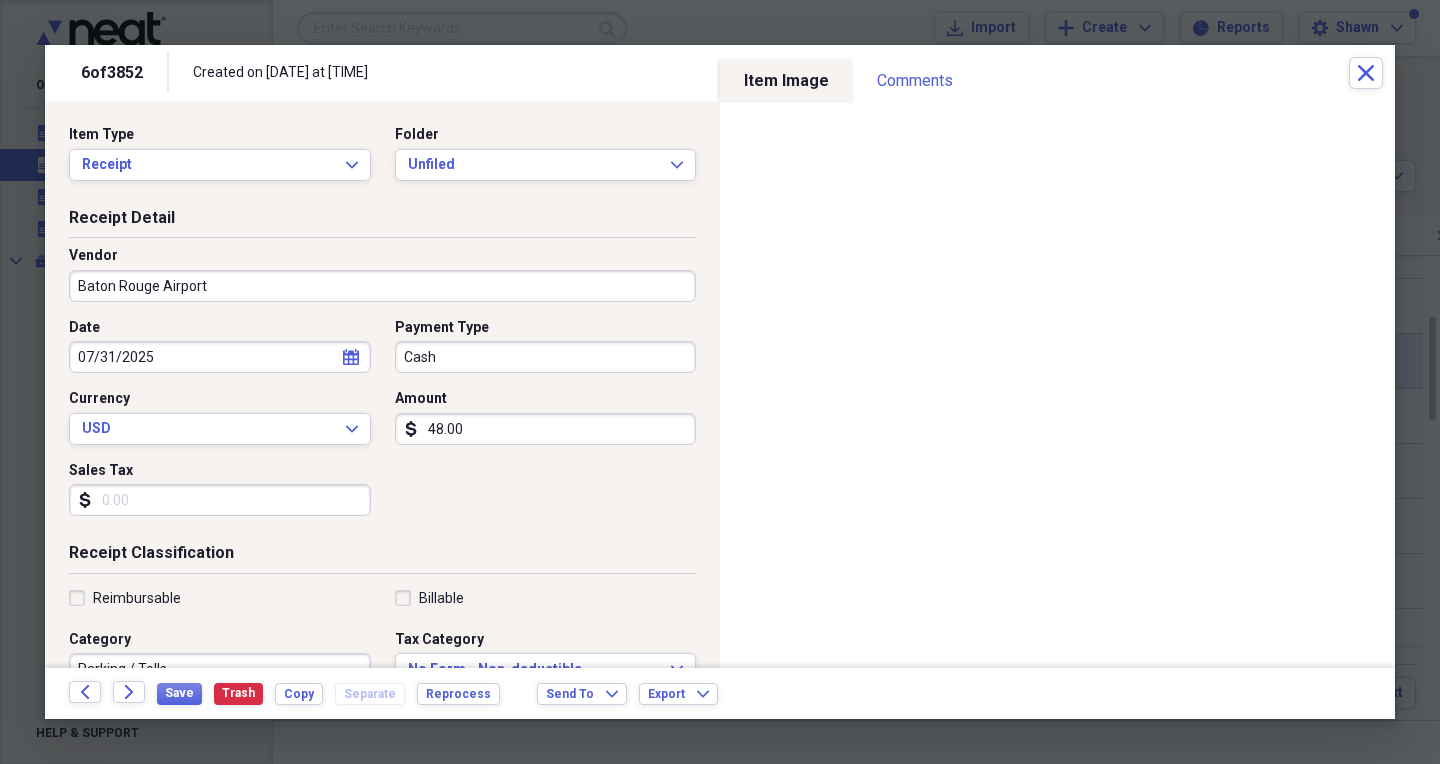 click on "Cash" at bounding box center [546, 357] 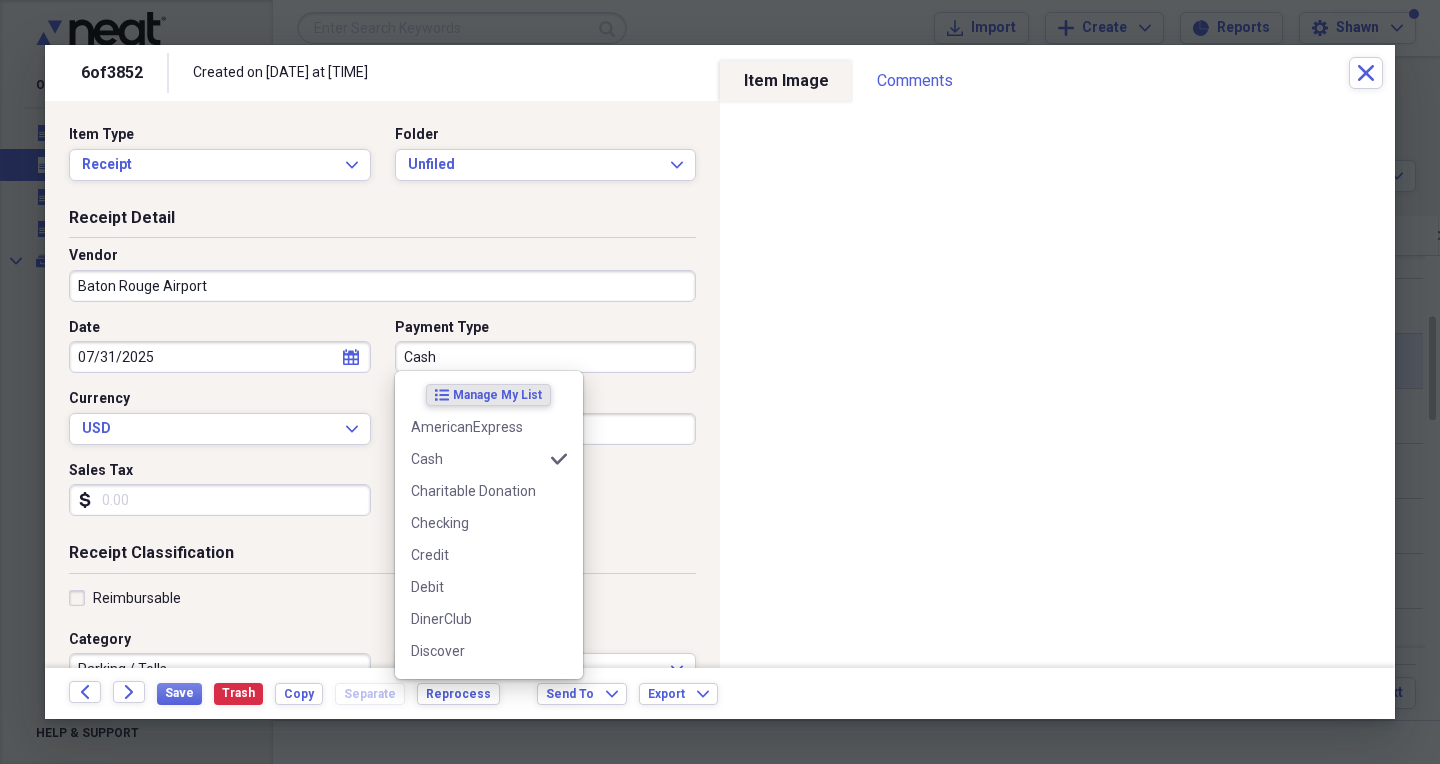 scroll, scrollTop: 12, scrollLeft: 0, axis: vertical 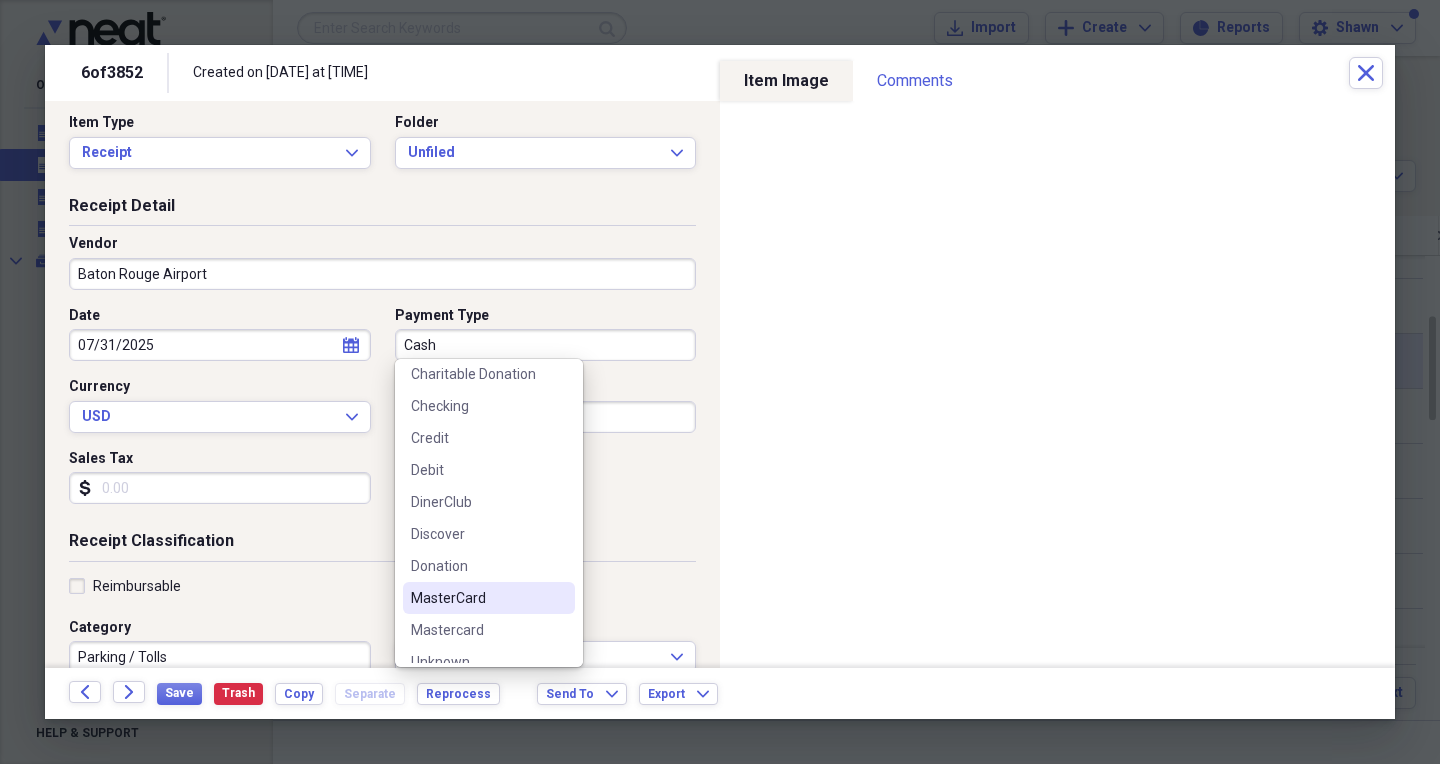 click on "MasterCard" at bounding box center (489, 598) 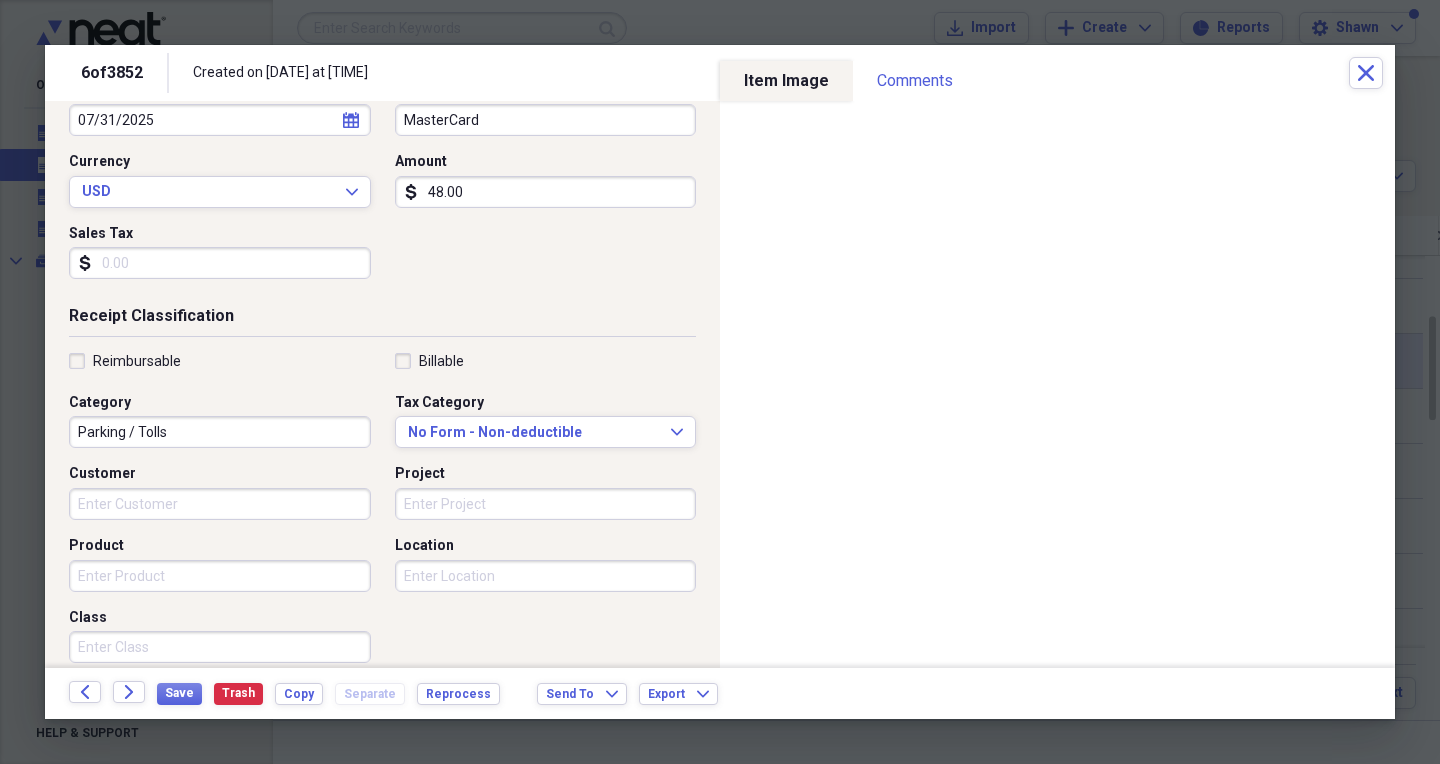 scroll, scrollTop: 239, scrollLeft: 0, axis: vertical 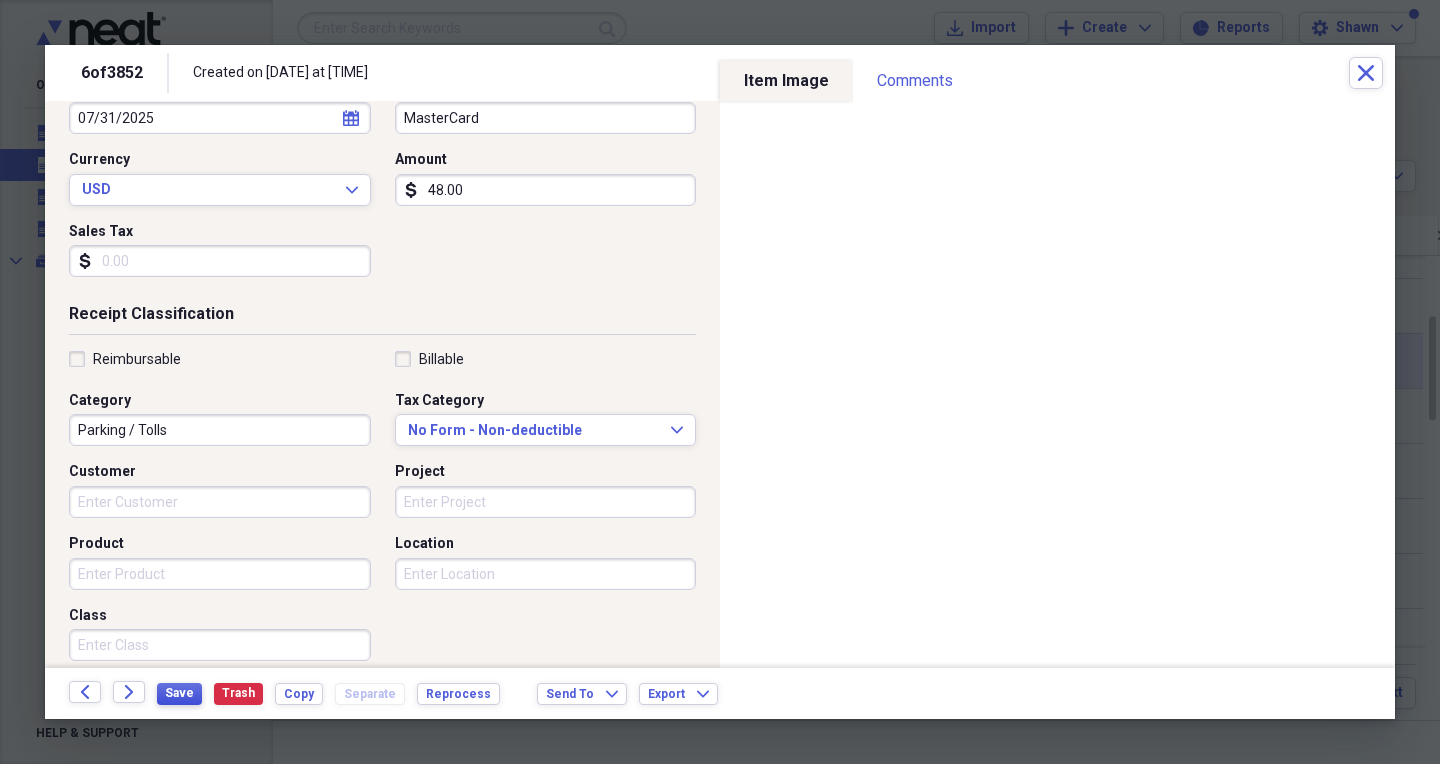 click on "Save" at bounding box center [179, 693] 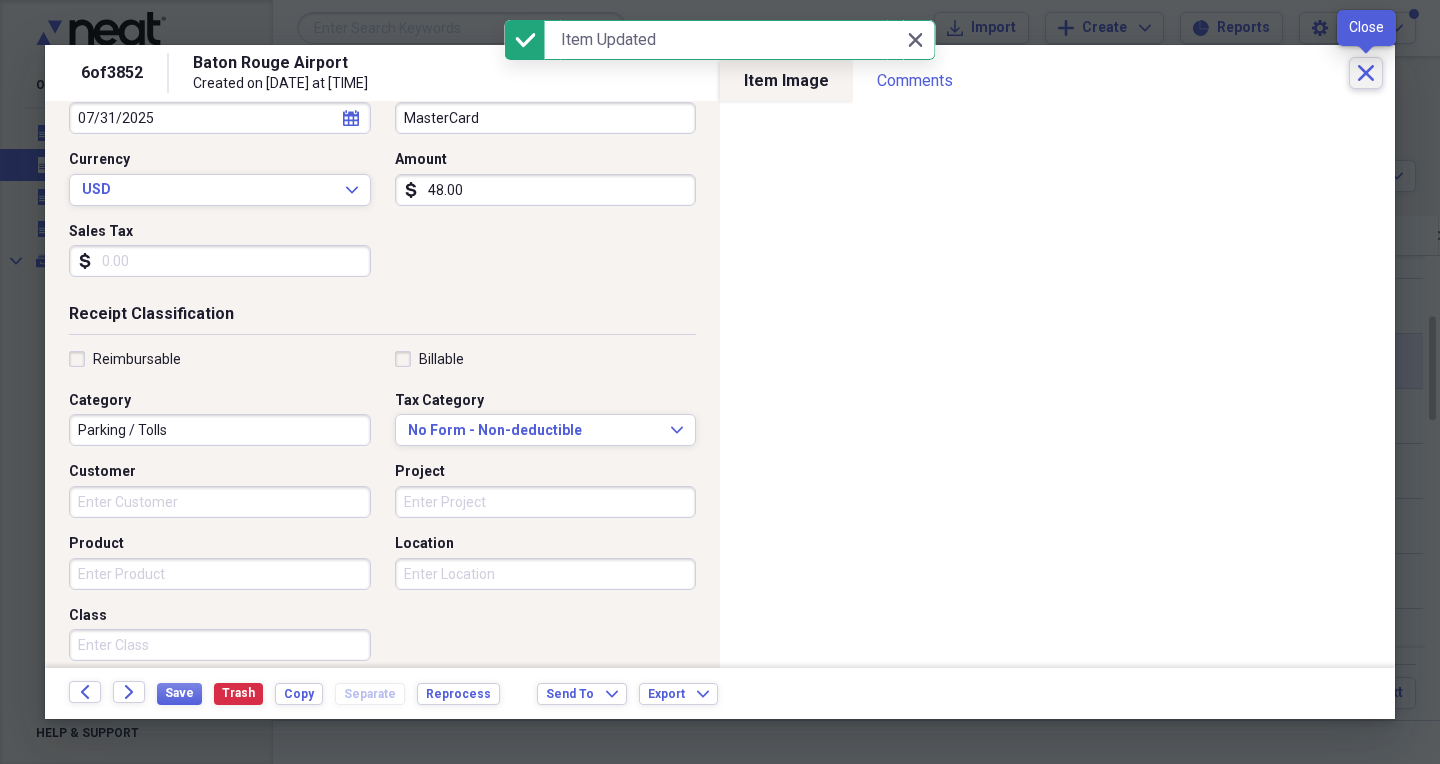 click on "Close" at bounding box center [1366, 73] 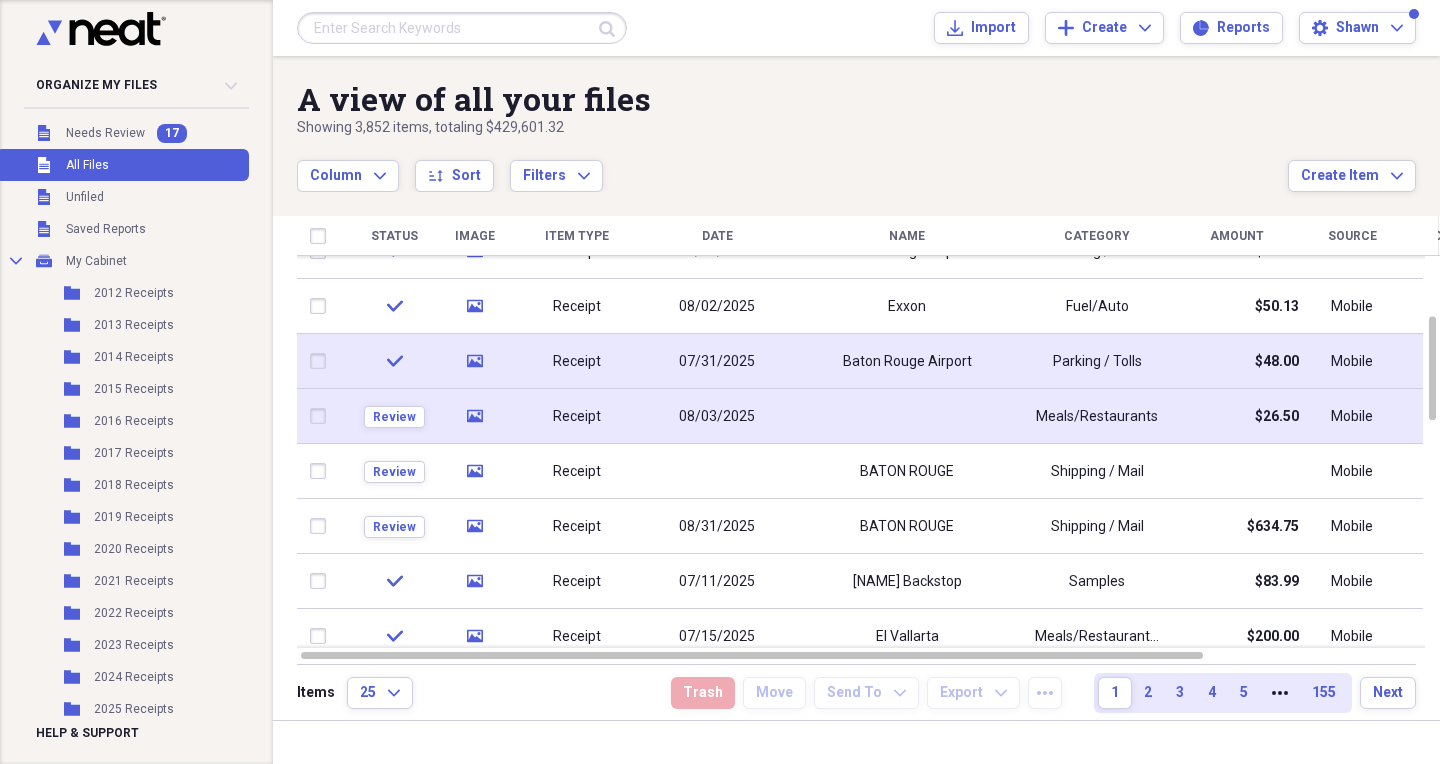 click on "Receipt" at bounding box center [577, 417] 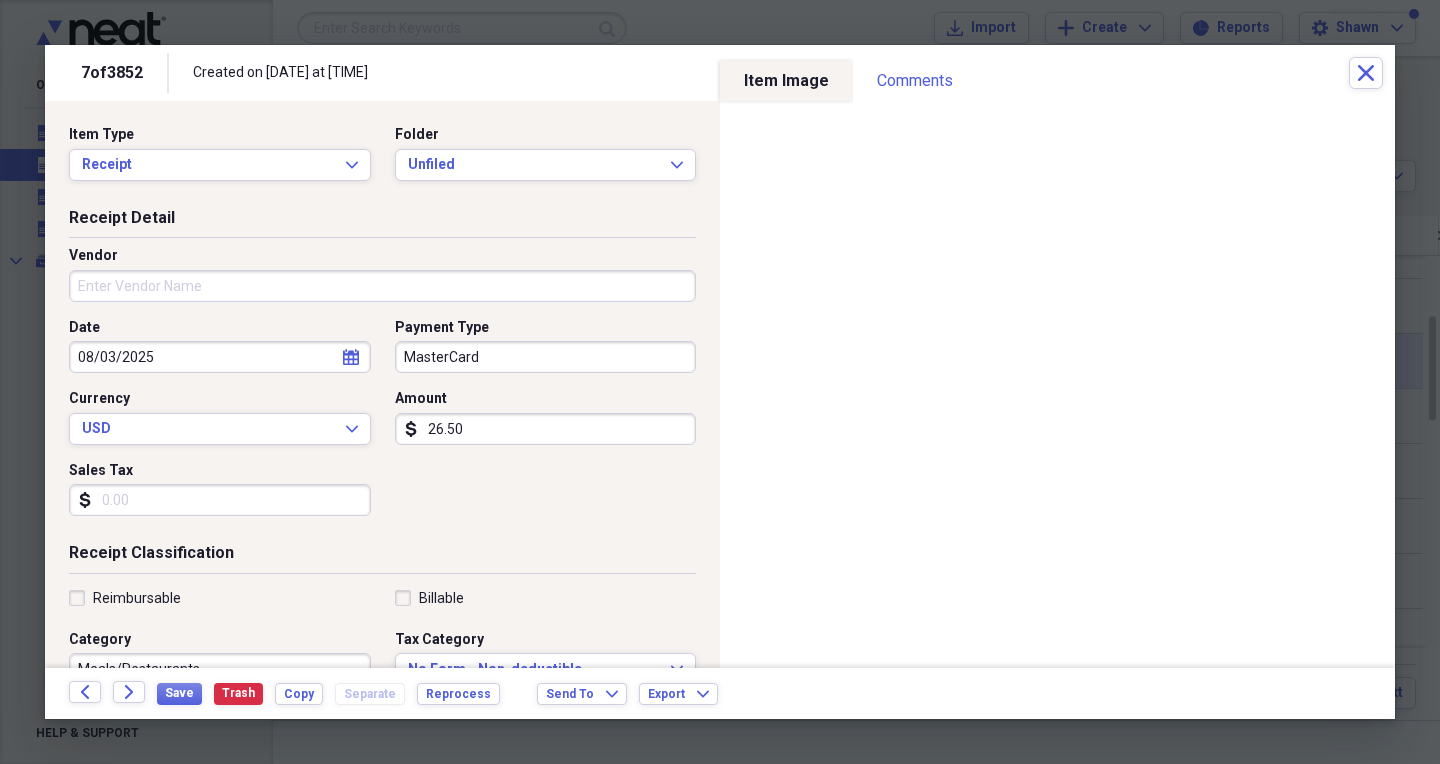 click on "Vendor" at bounding box center (382, 286) 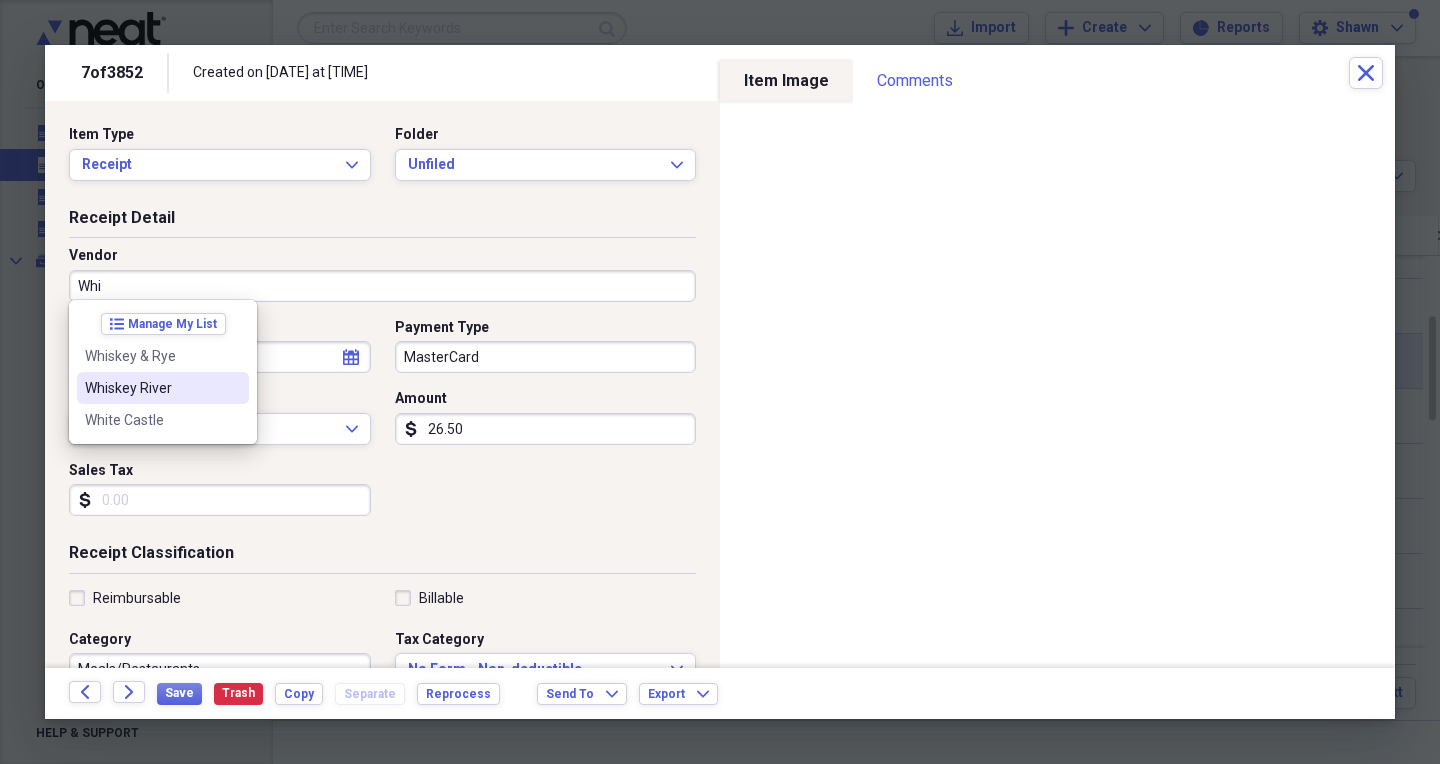 click on "Whiskey River" at bounding box center (151, 388) 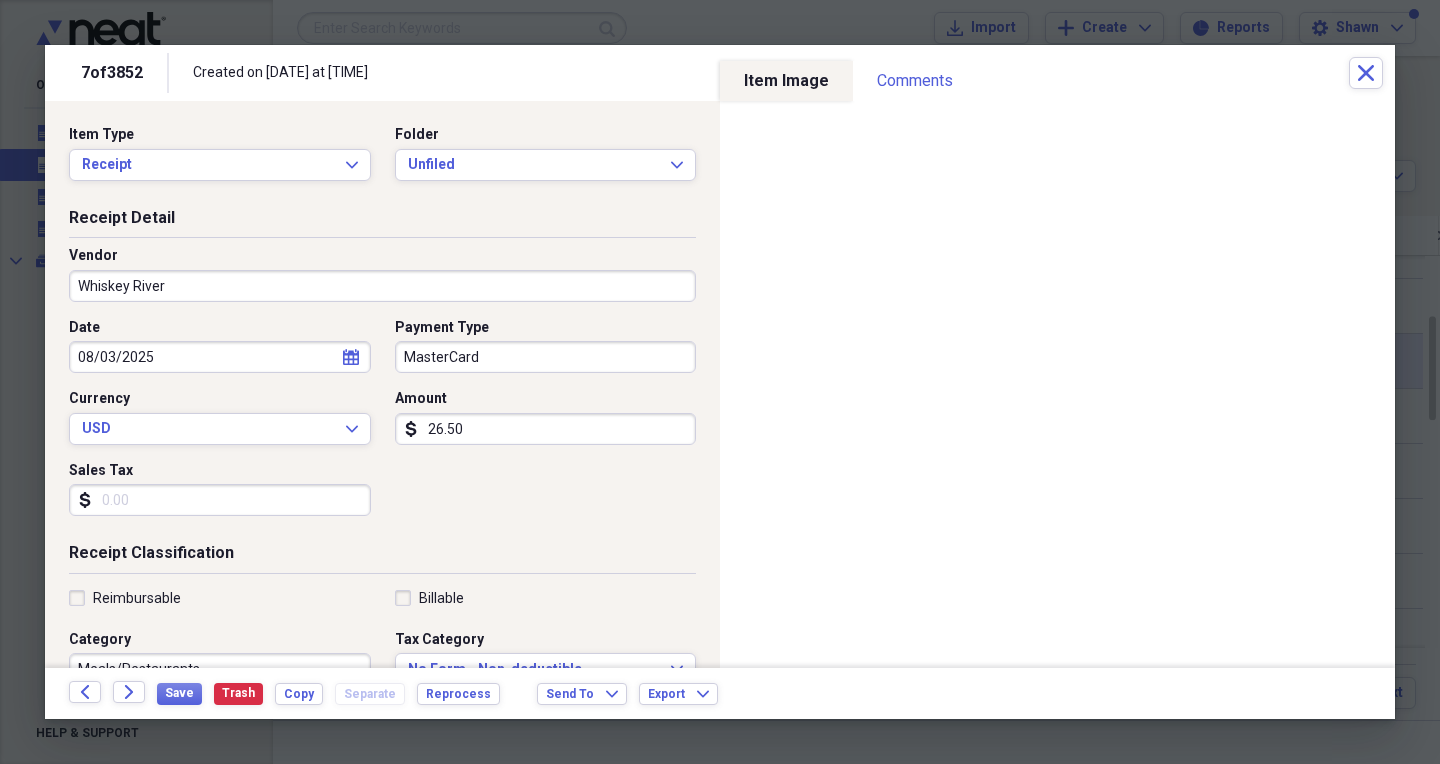 click on "26.50" at bounding box center [546, 429] 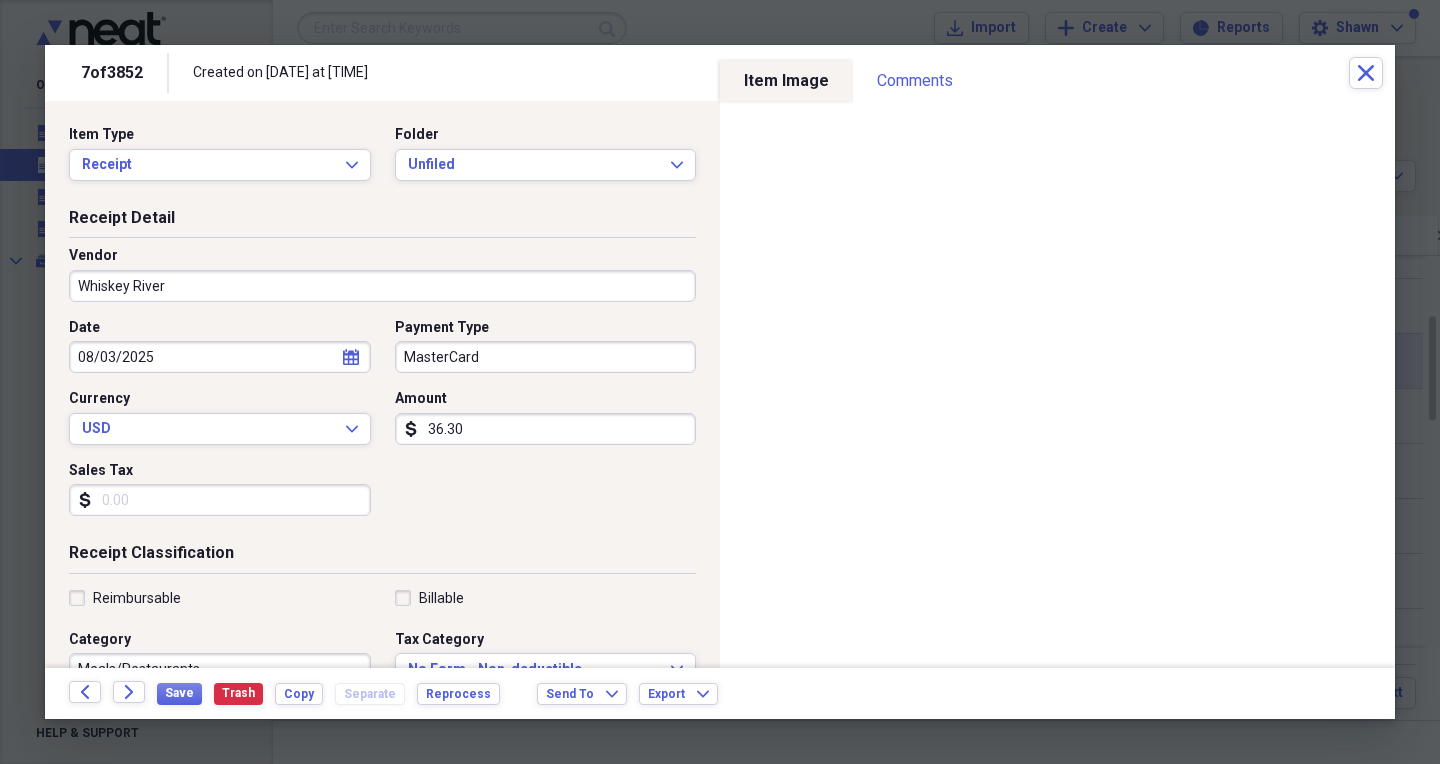 type on "36.30" 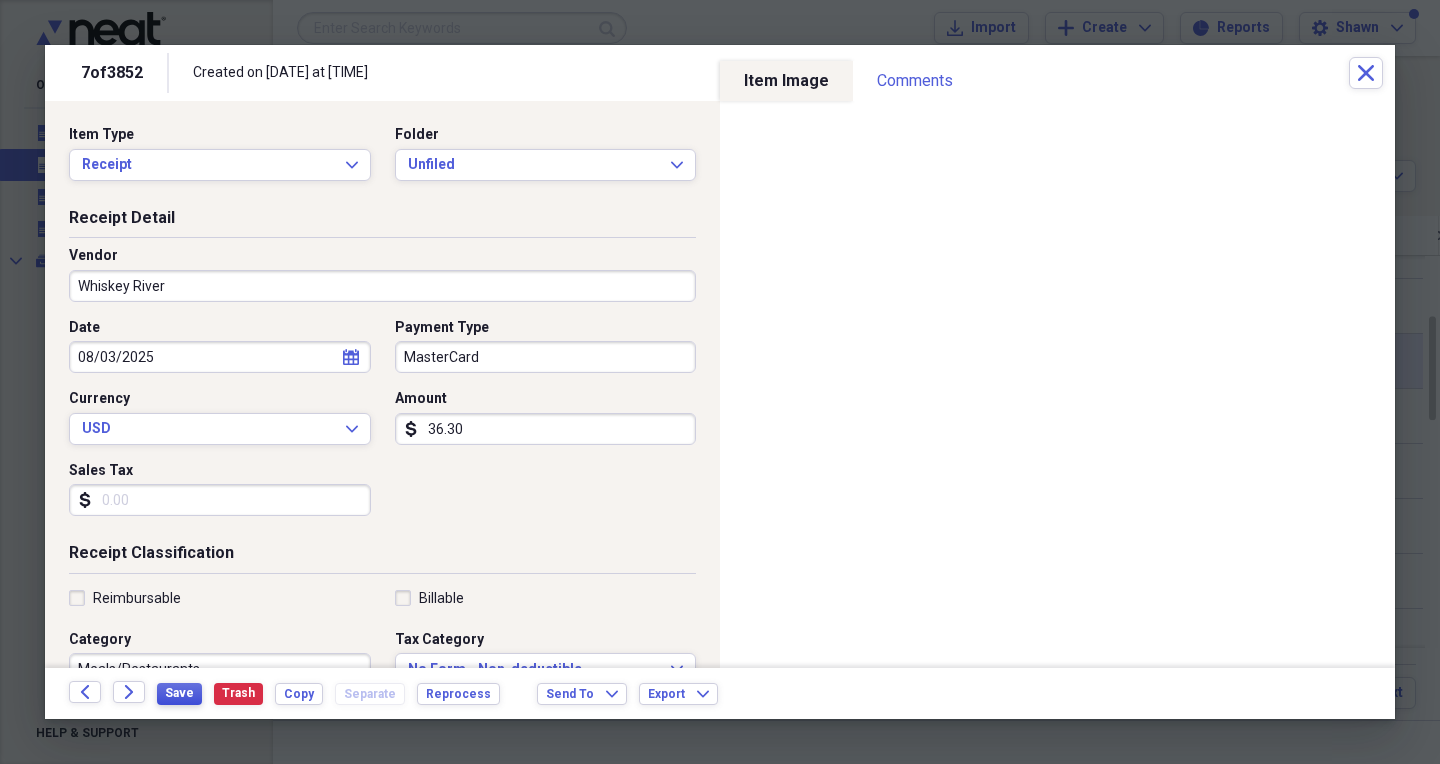 click on "Save" at bounding box center [179, 693] 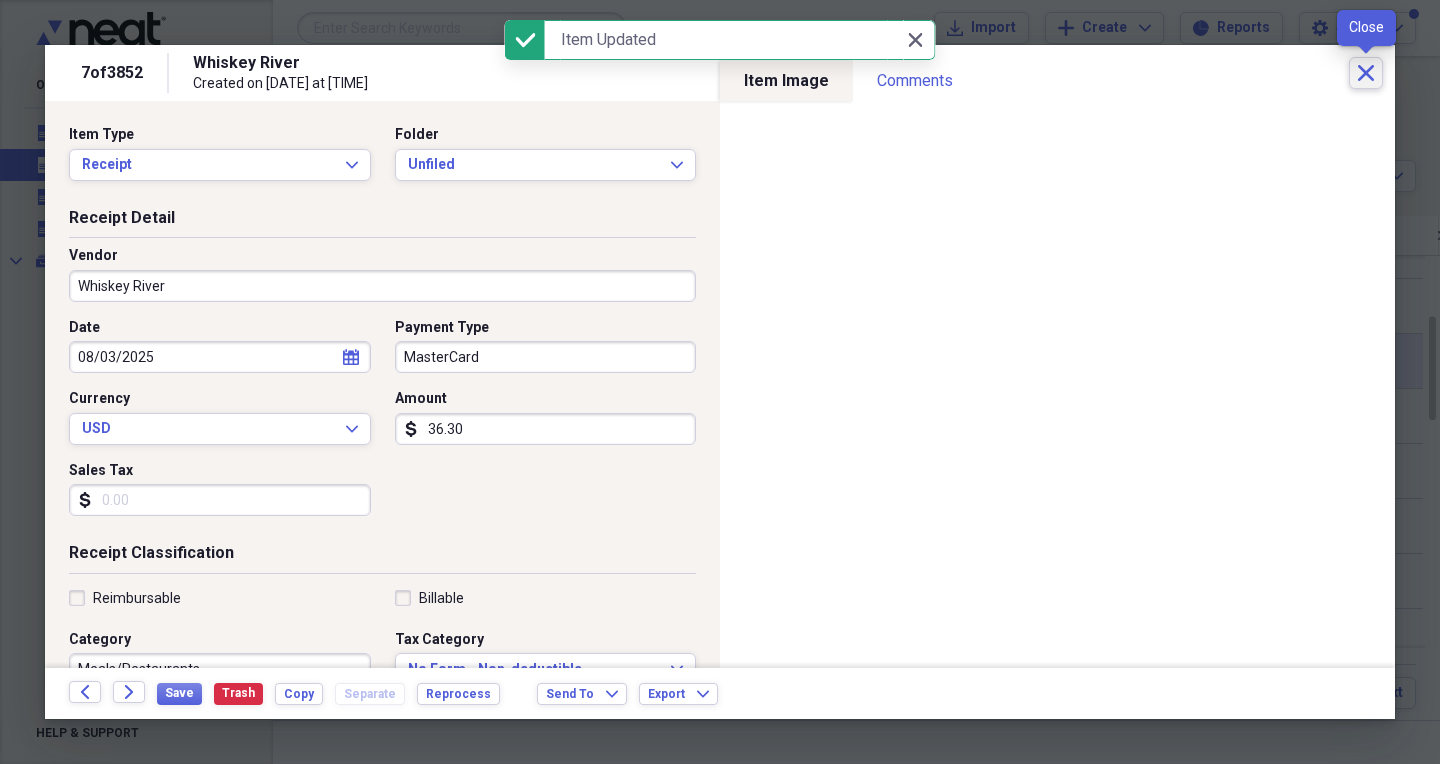 click 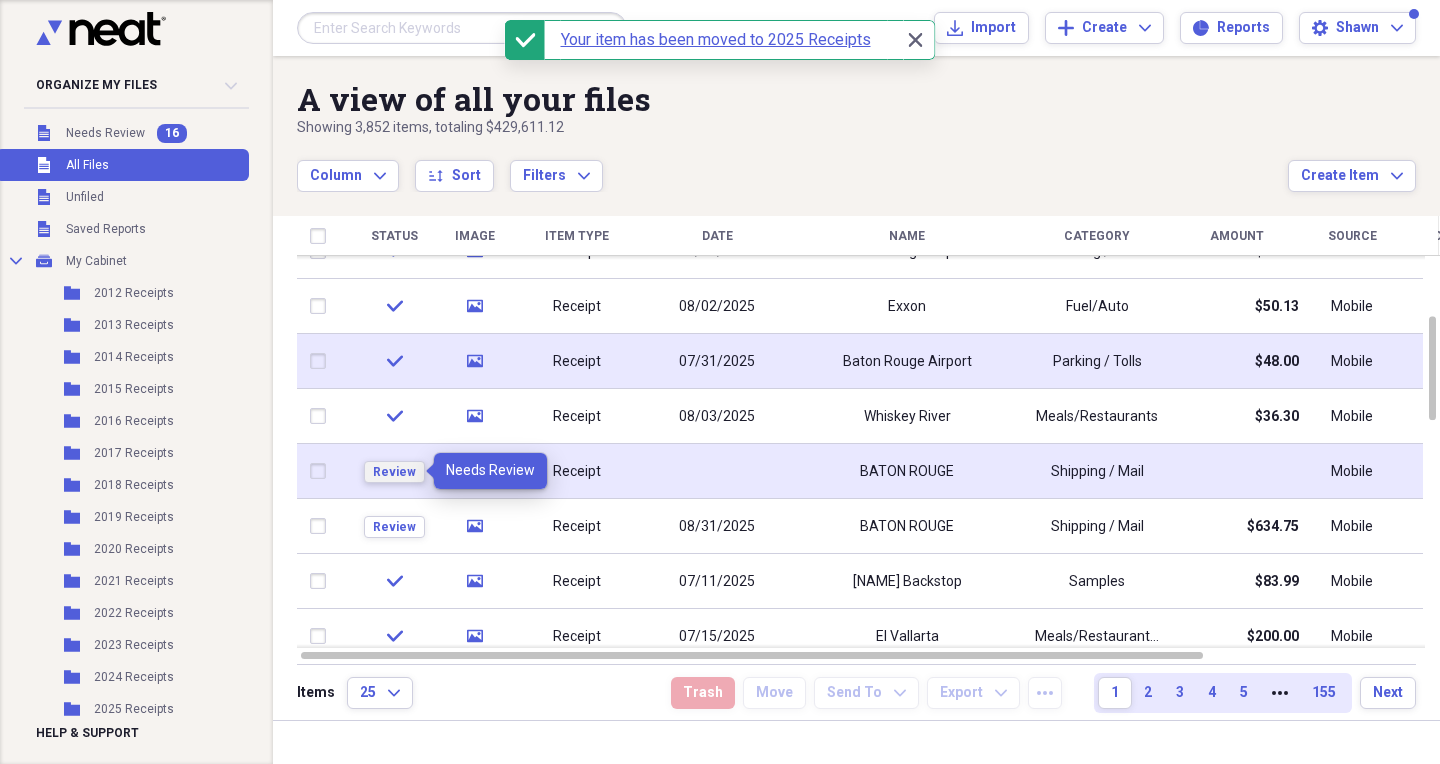click on "Review" at bounding box center [394, 472] 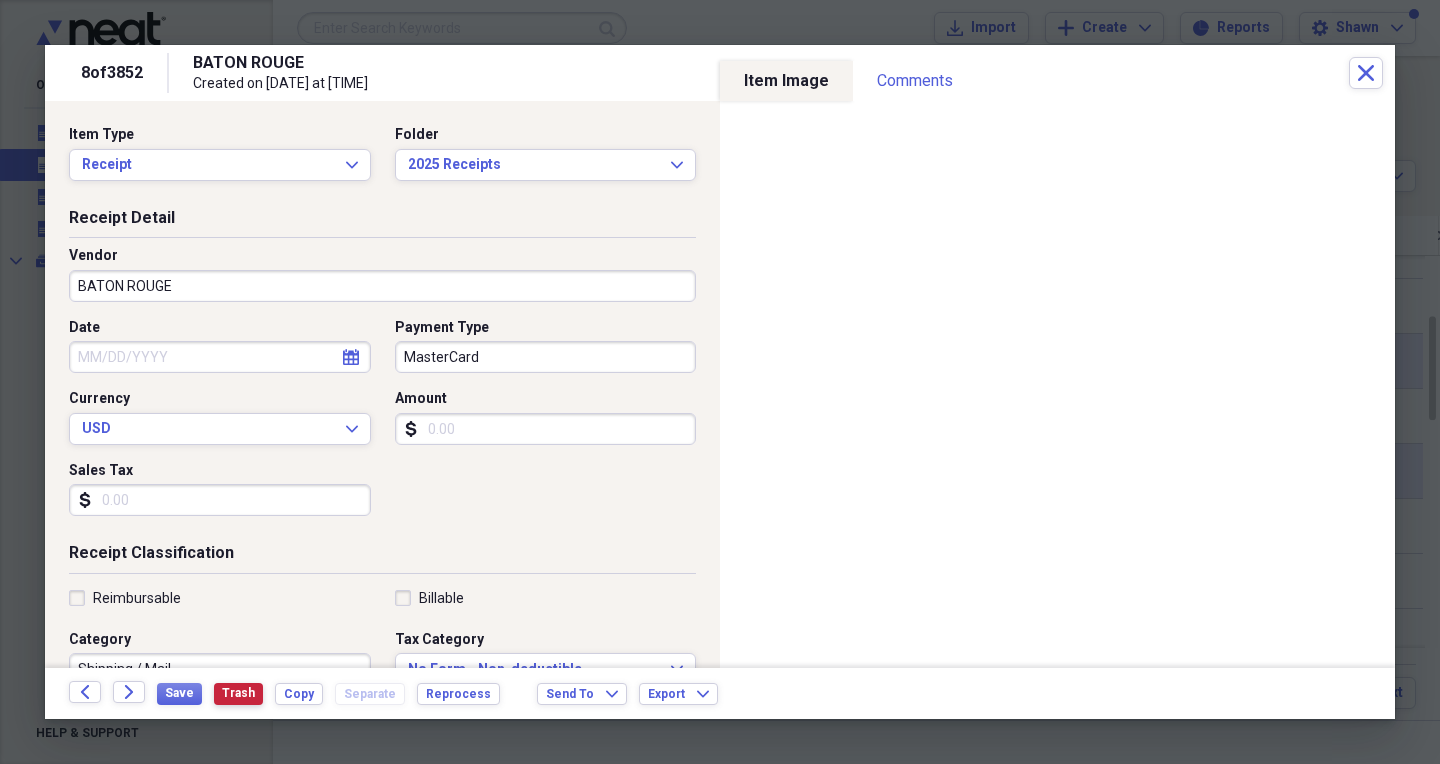 click on "Trash" at bounding box center [238, 693] 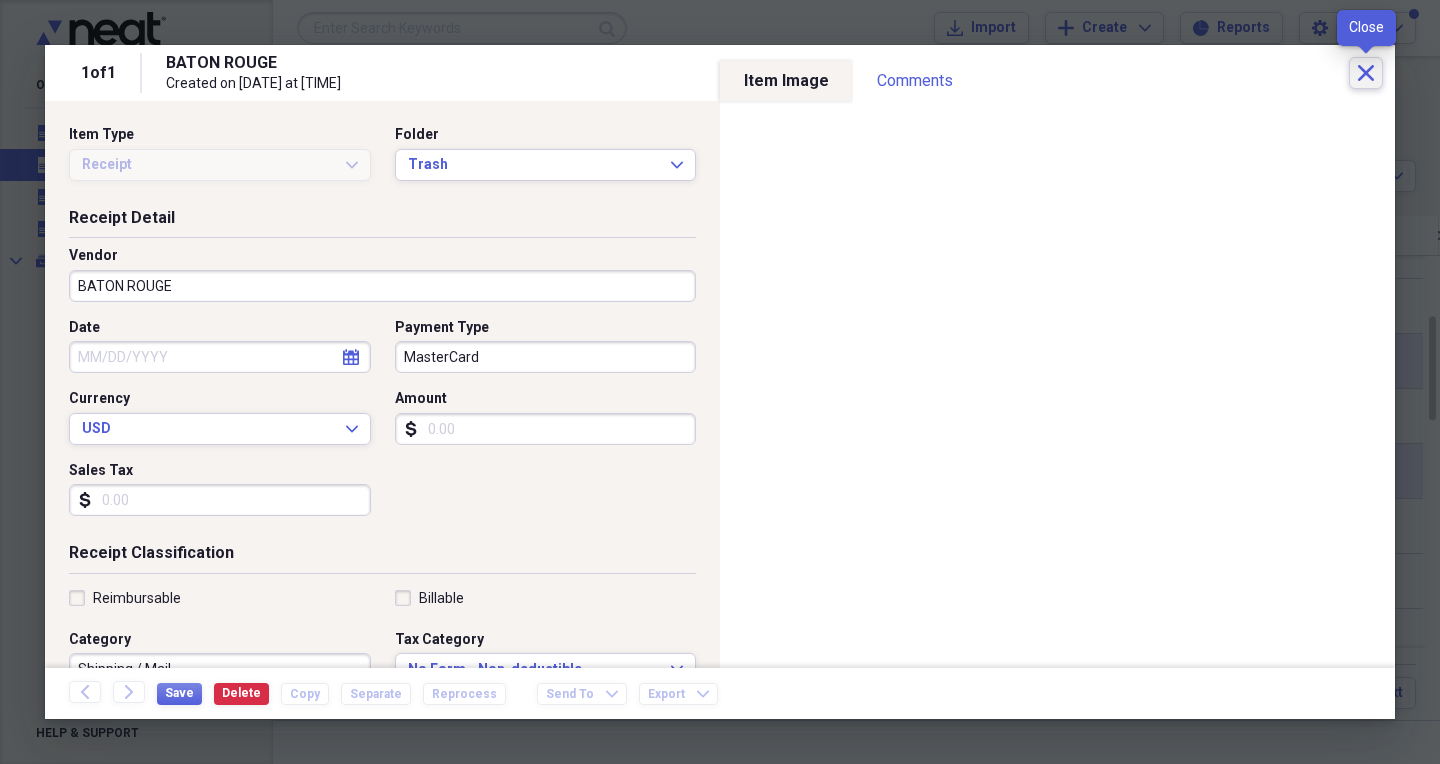 click 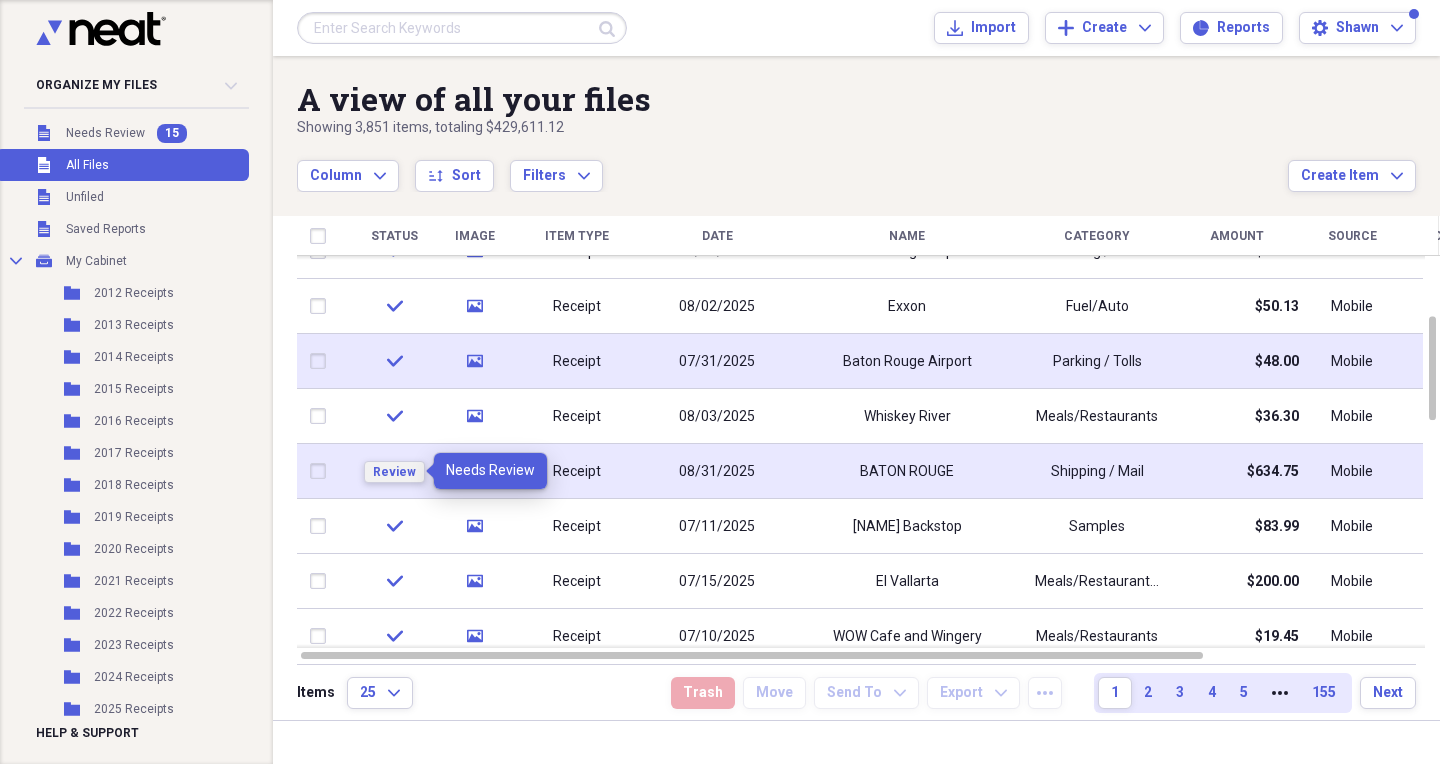 click on "Review" at bounding box center [394, 472] 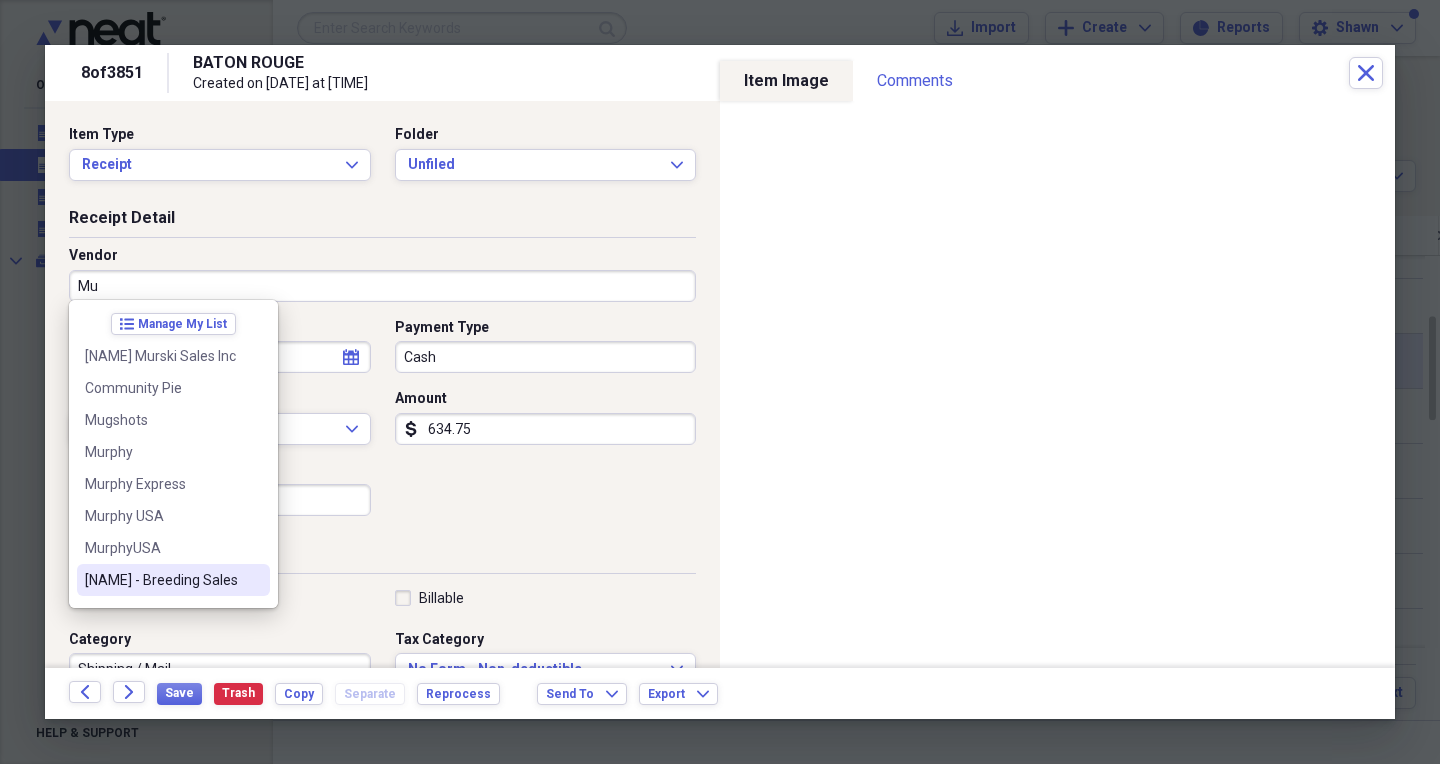 type on "M" 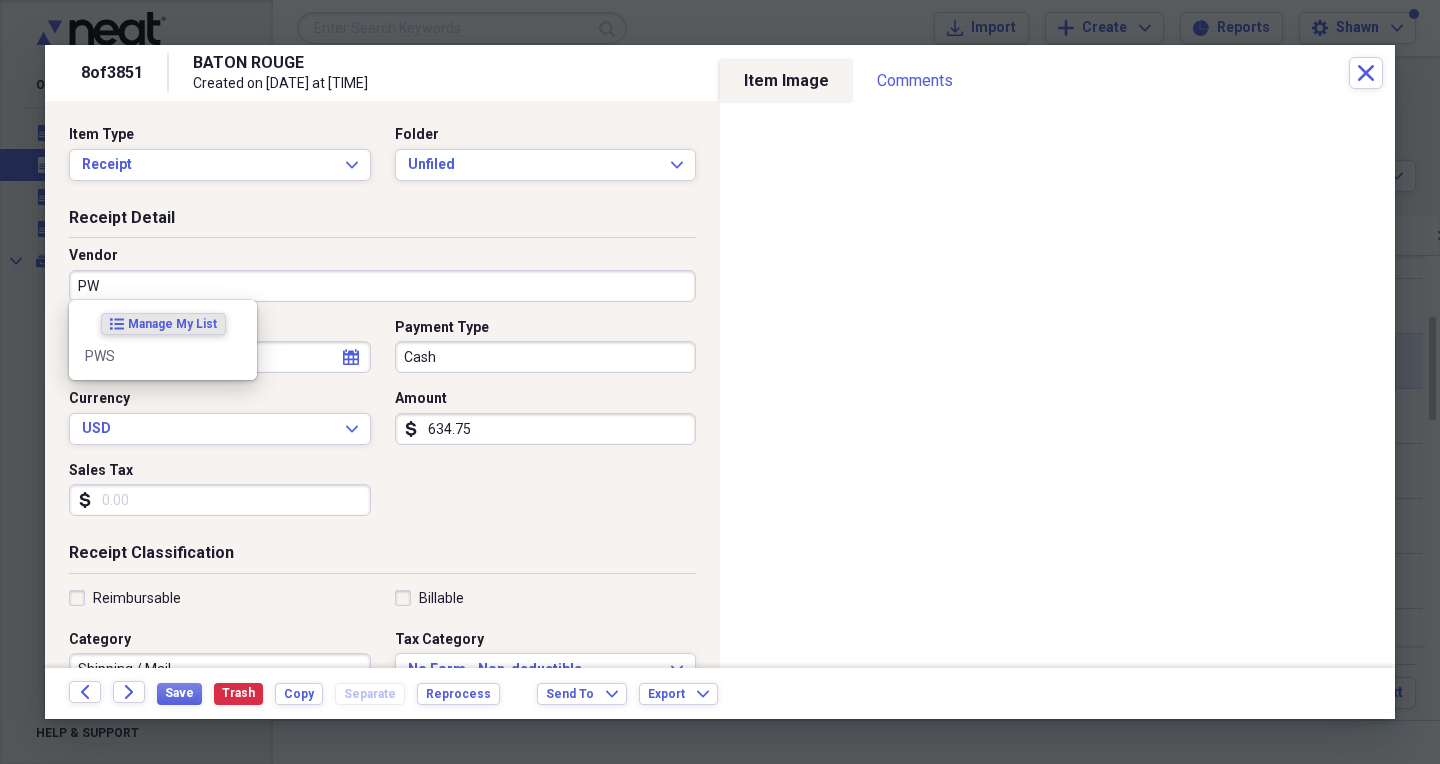 type on "PWS" 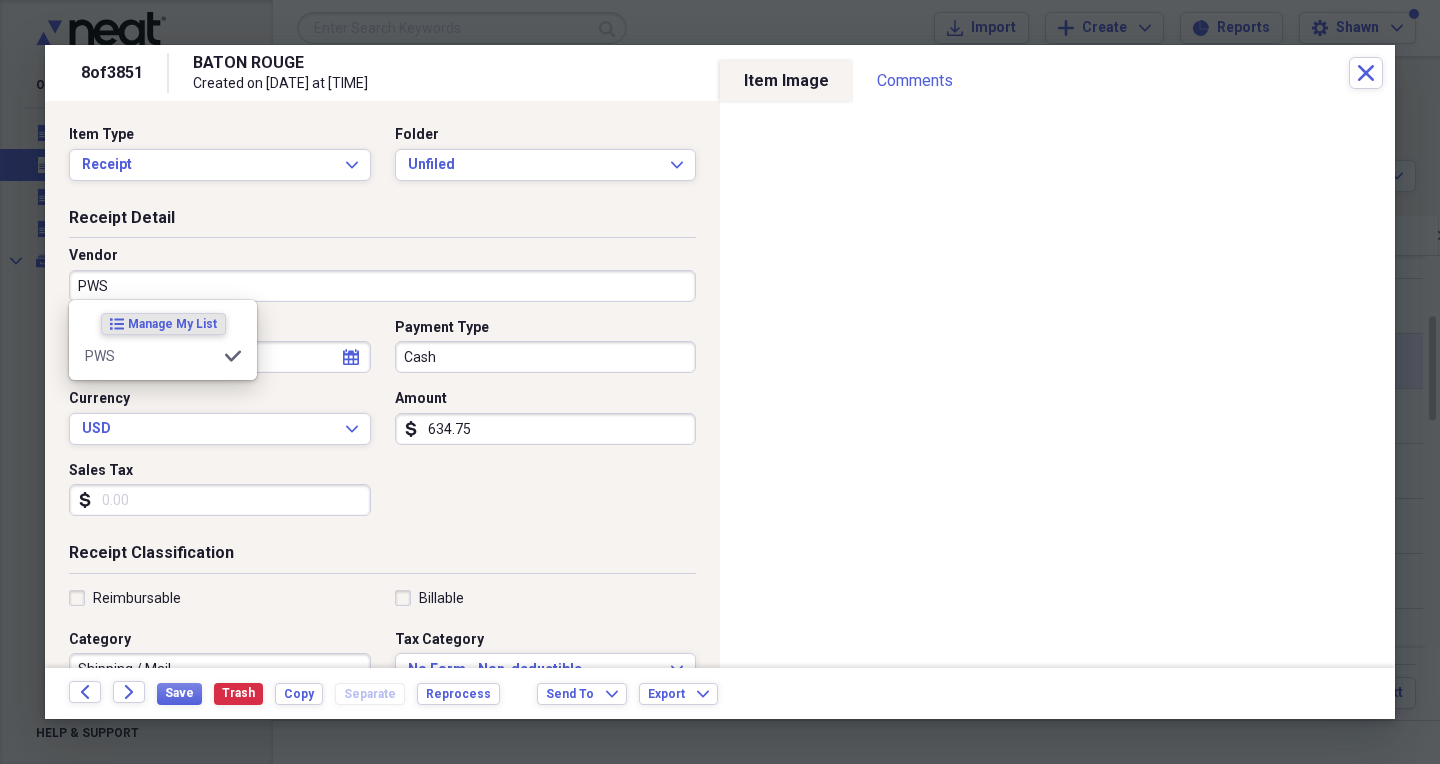 type on "Samples" 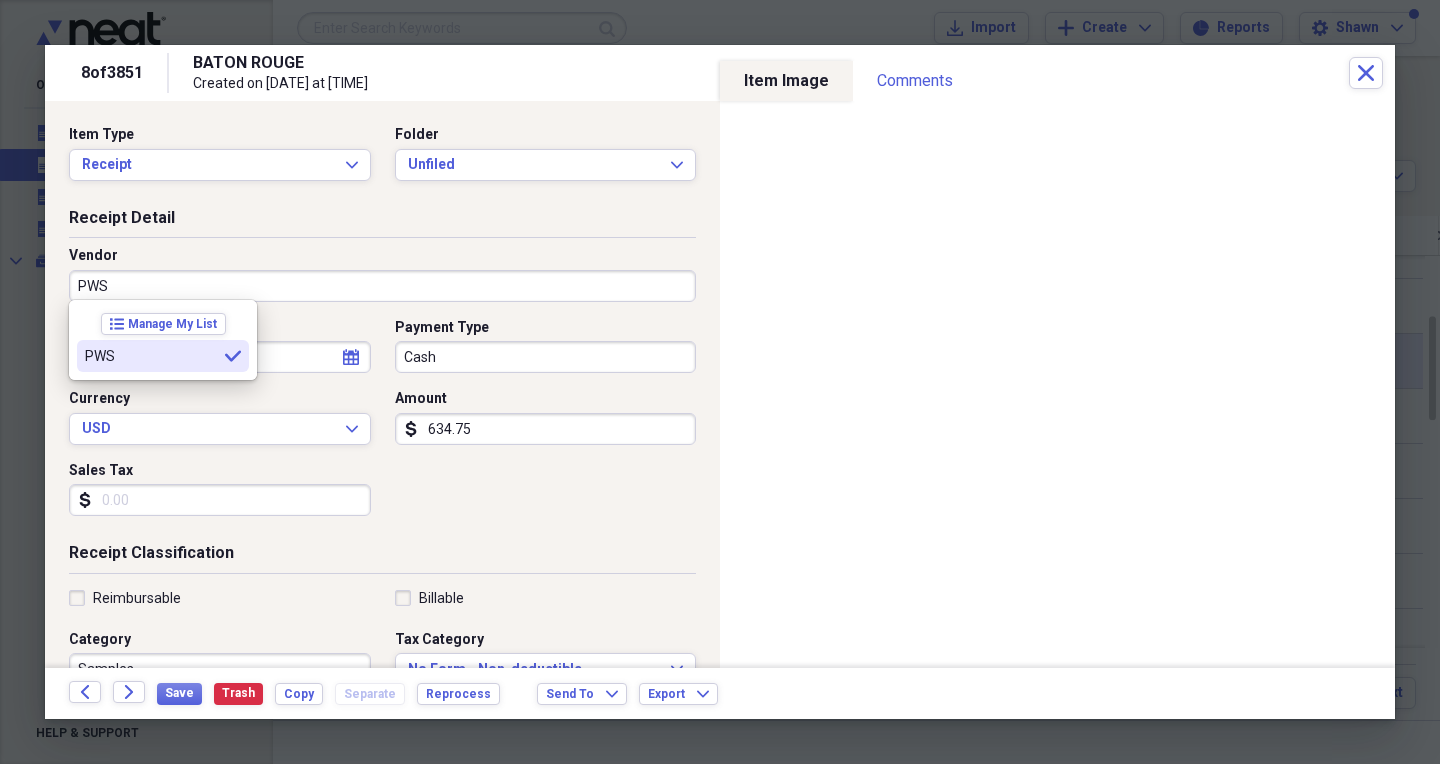 type on "PWS" 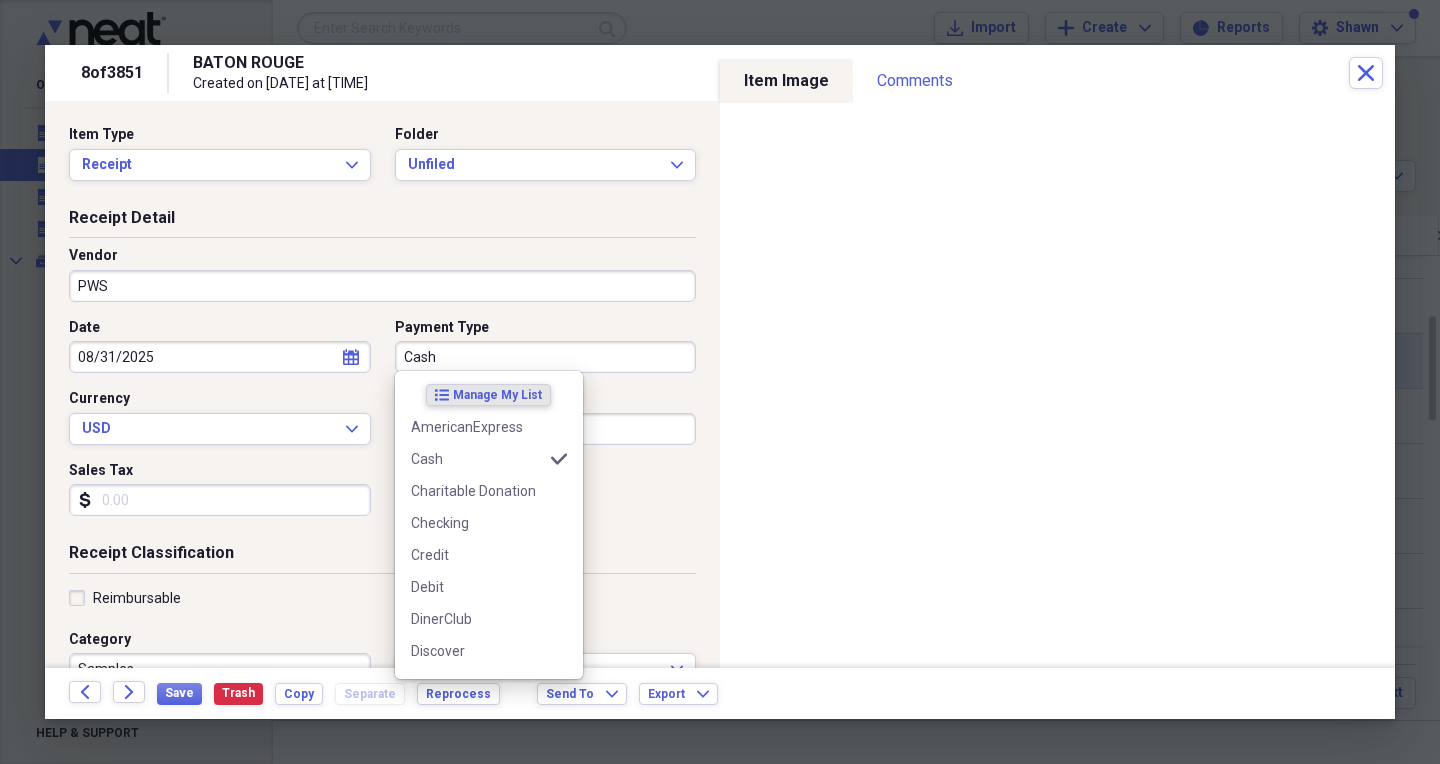 click on "Cash" at bounding box center (546, 357) 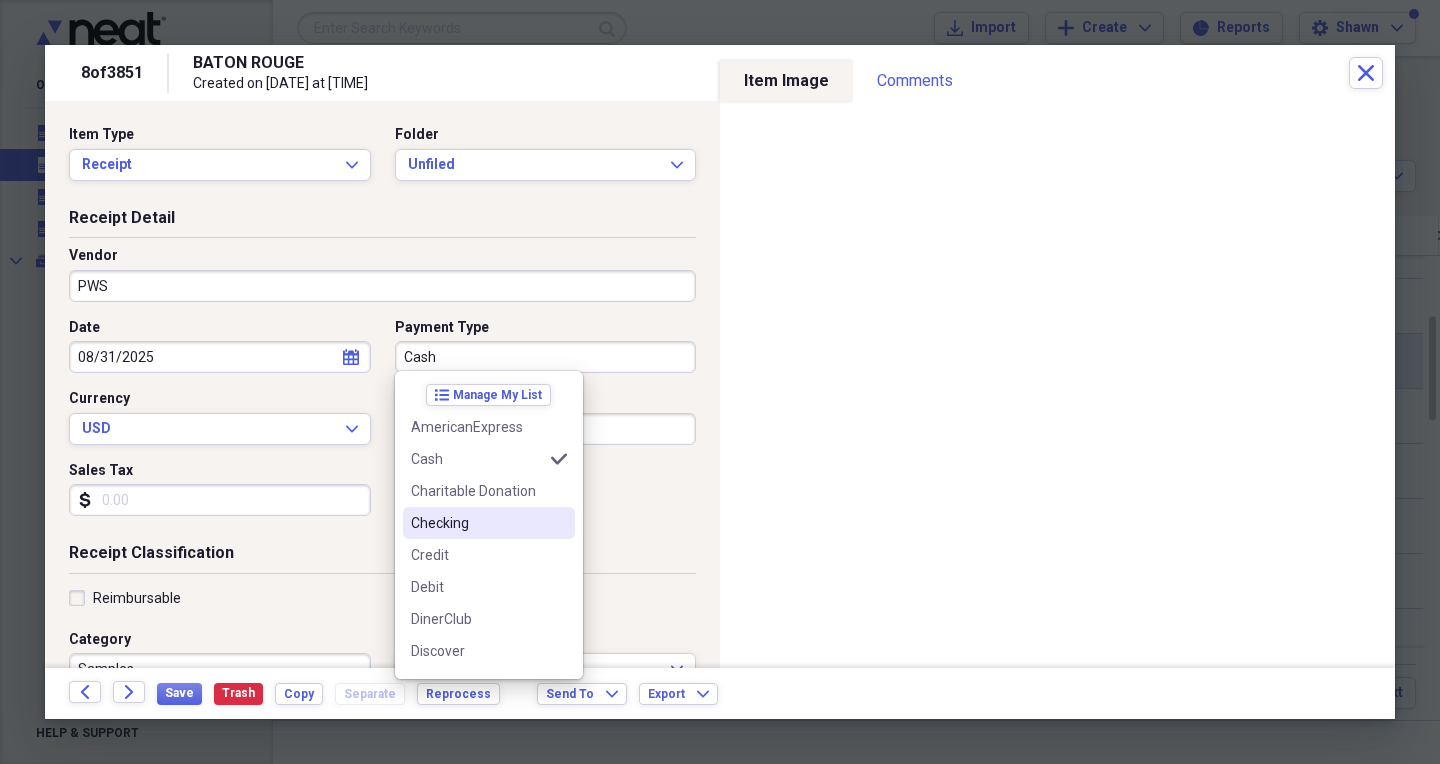 click on "Checking" at bounding box center (477, 523) 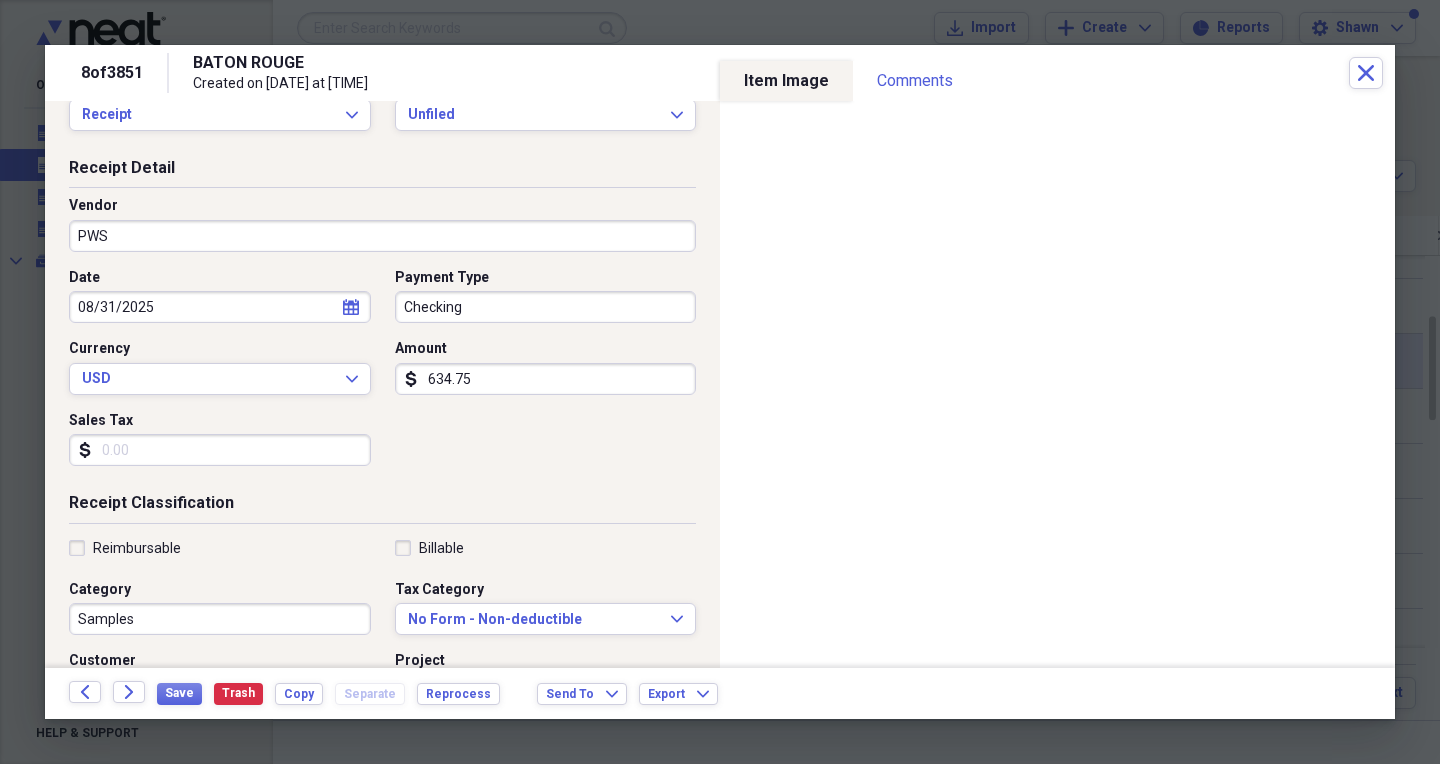 scroll, scrollTop: 52, scrollLeft: 0, axis: vertical 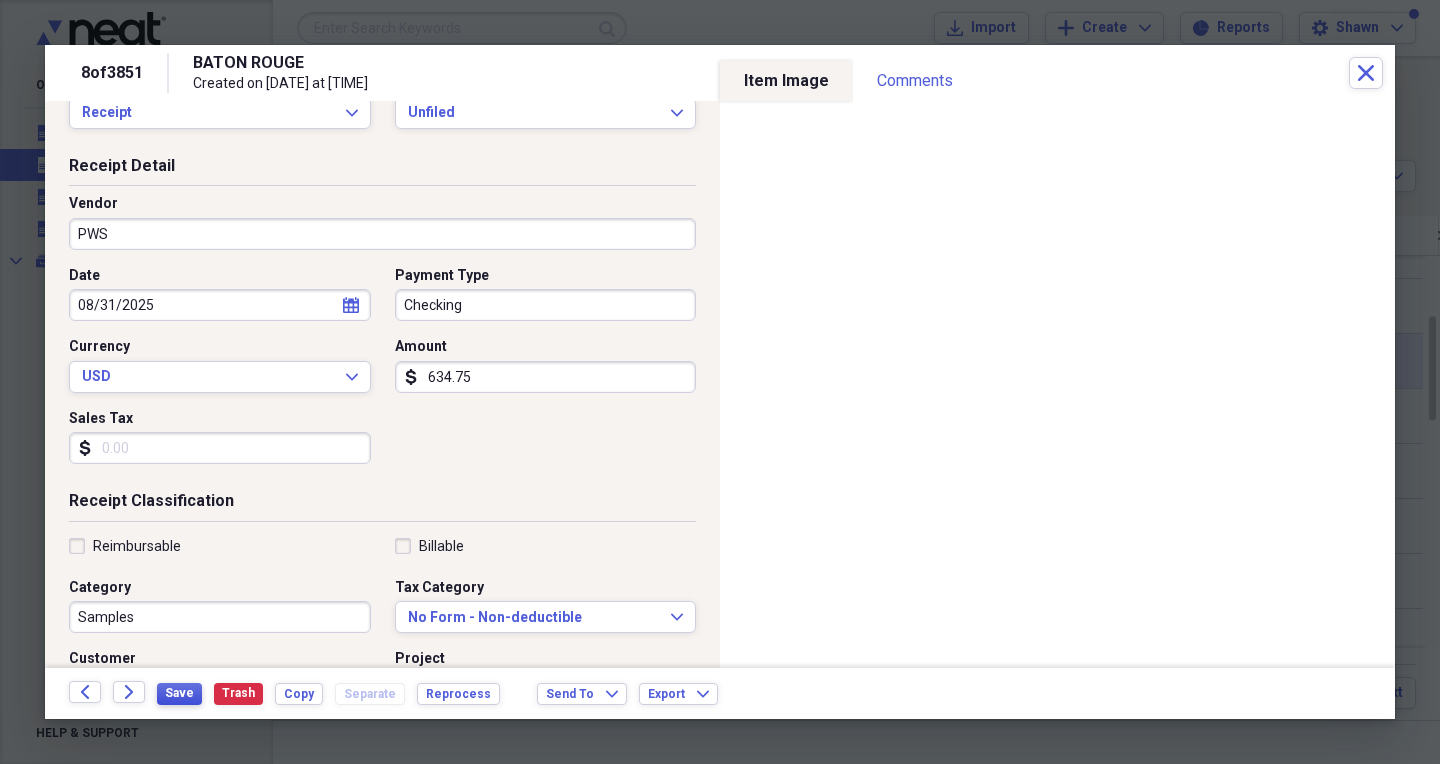 click on "Save" at bounding box center [179, 693] 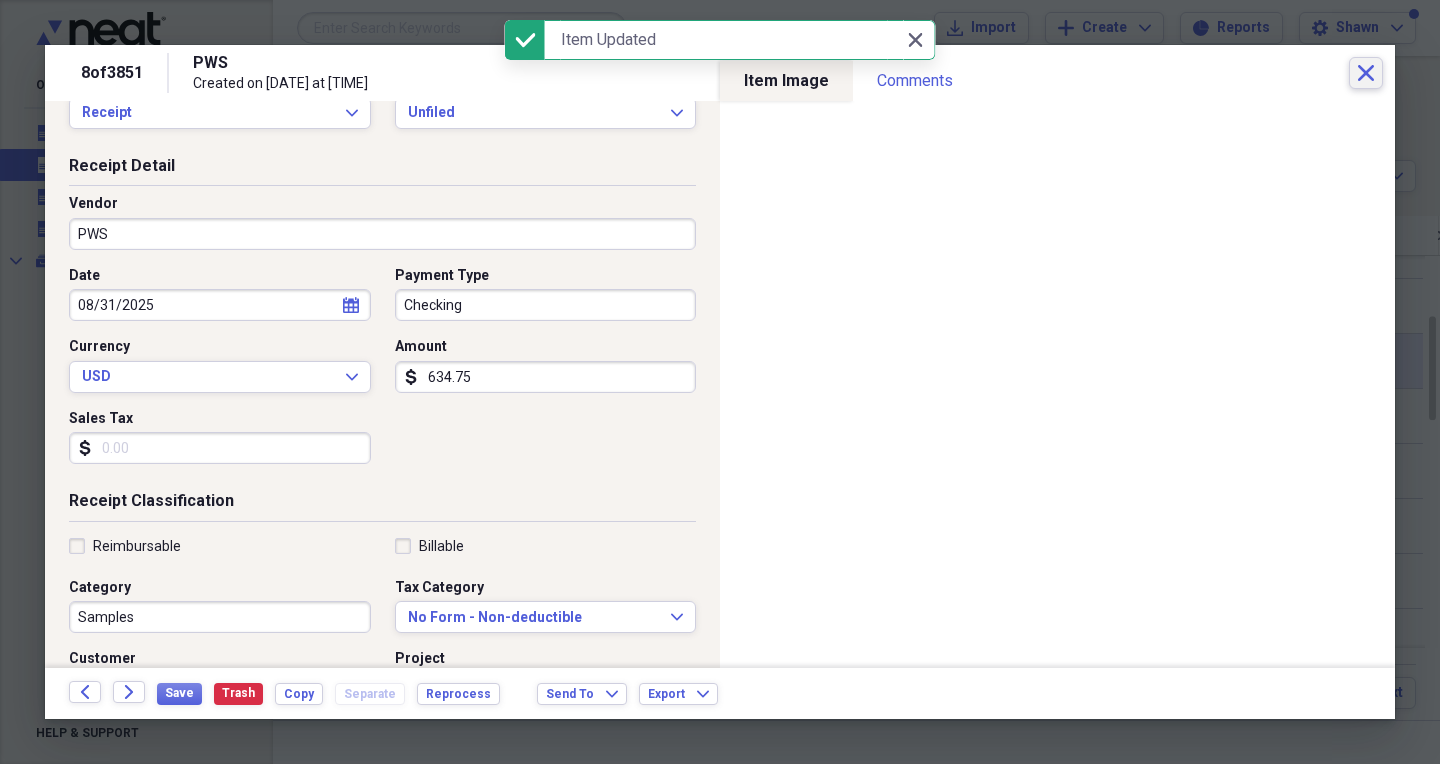 click on "8 of 3851 PWS Created on [DATE] at [TIME] Close" at bounding box center [720, 73] 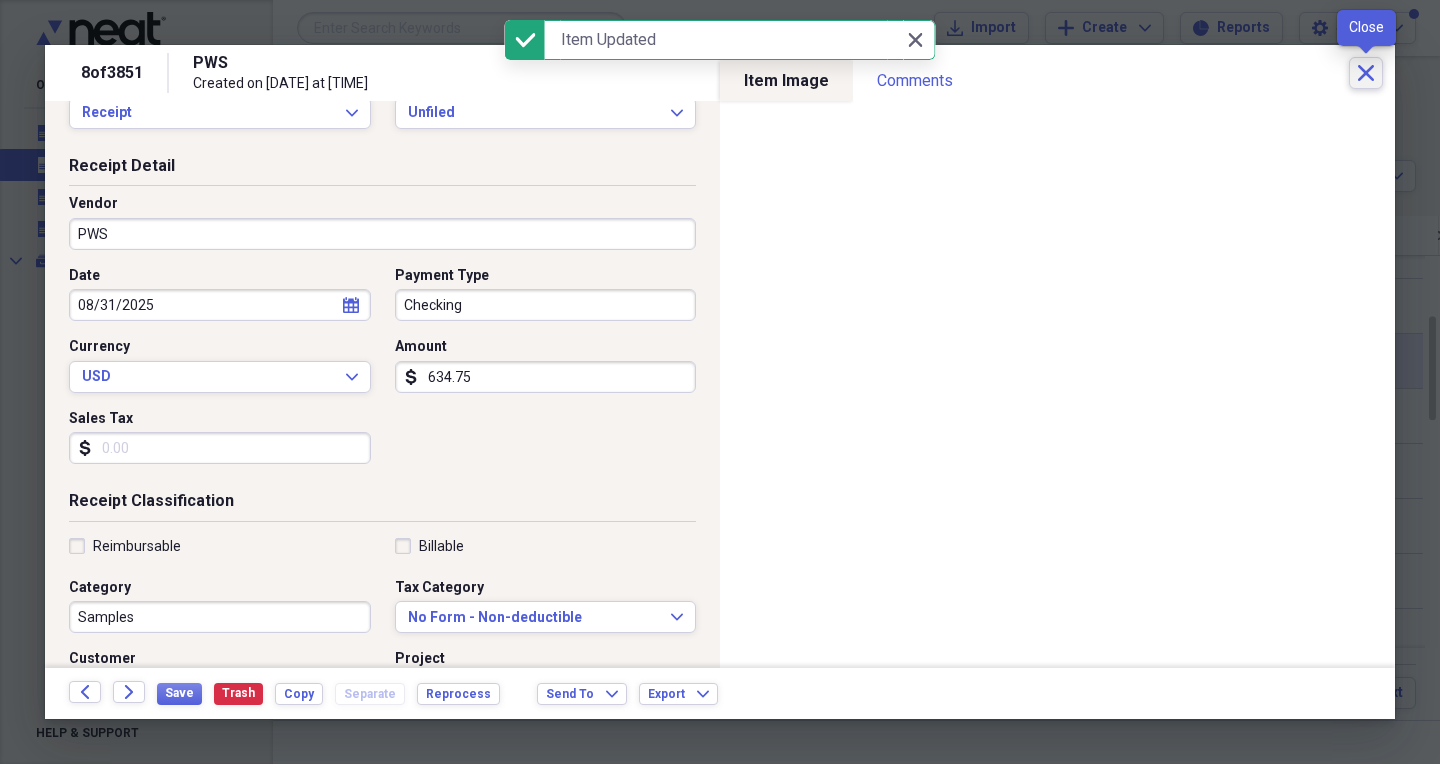 click on "Close" at bounding box center (1366, 73) 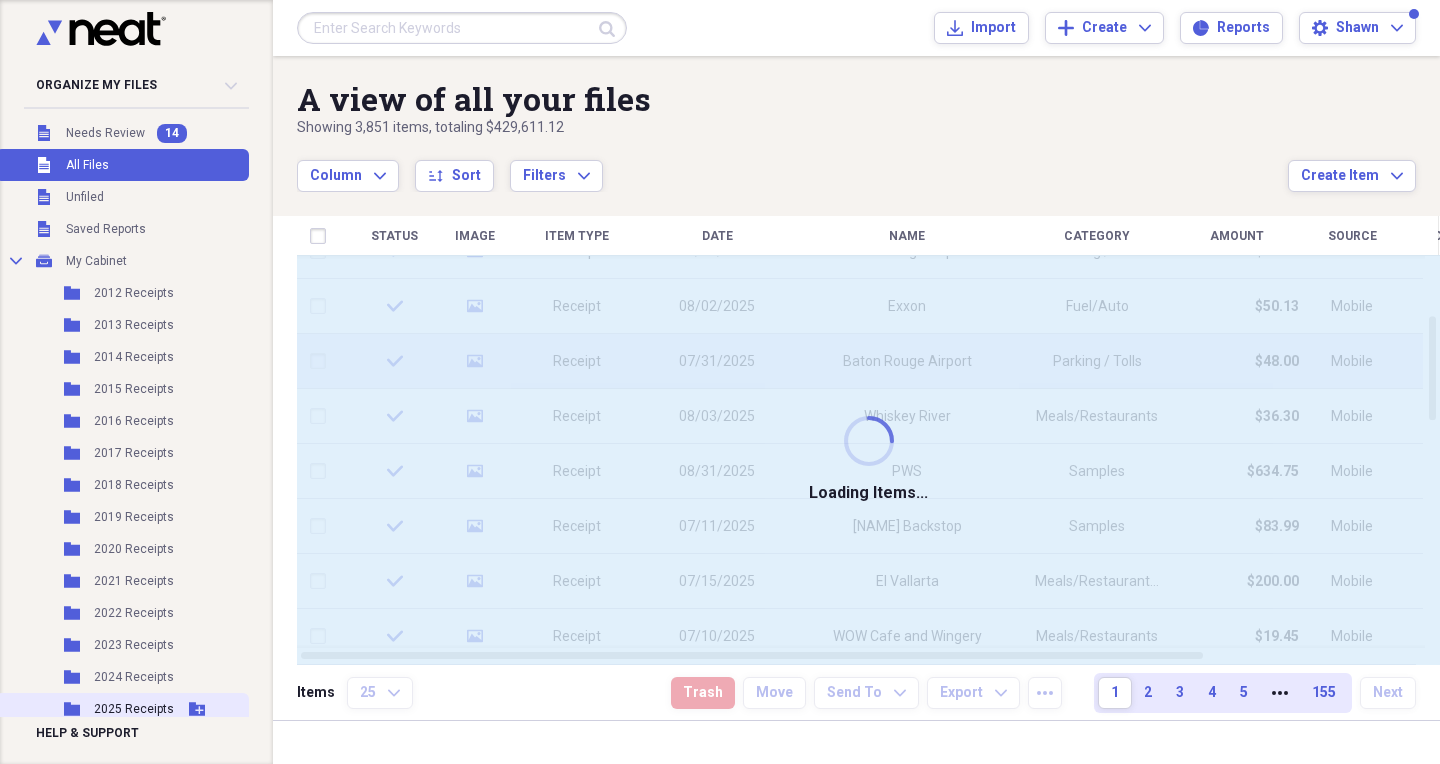scroll, scrollTop: 1, scrollLeft: 0, axis: vertical 